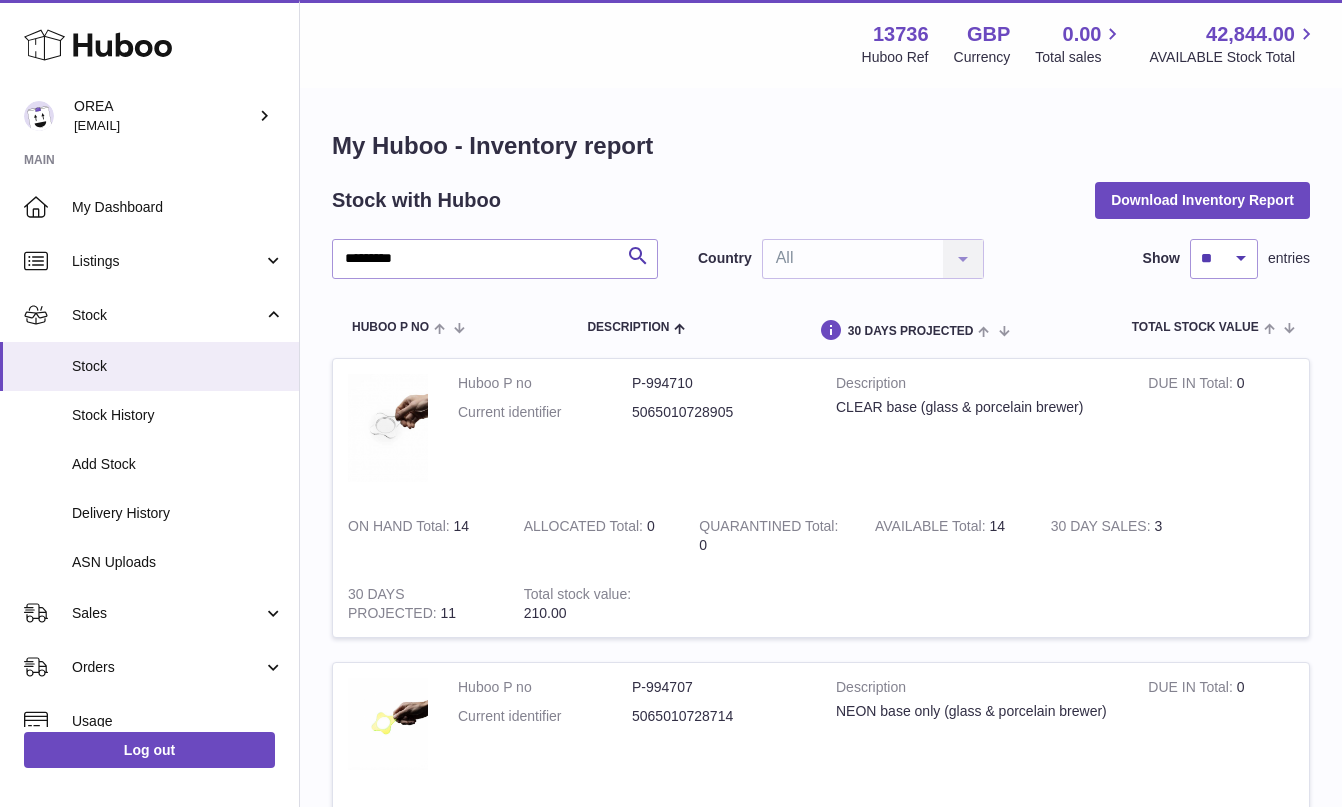 scroll, scrollTop: 1652, scrollLeft: 0, axis: vertical 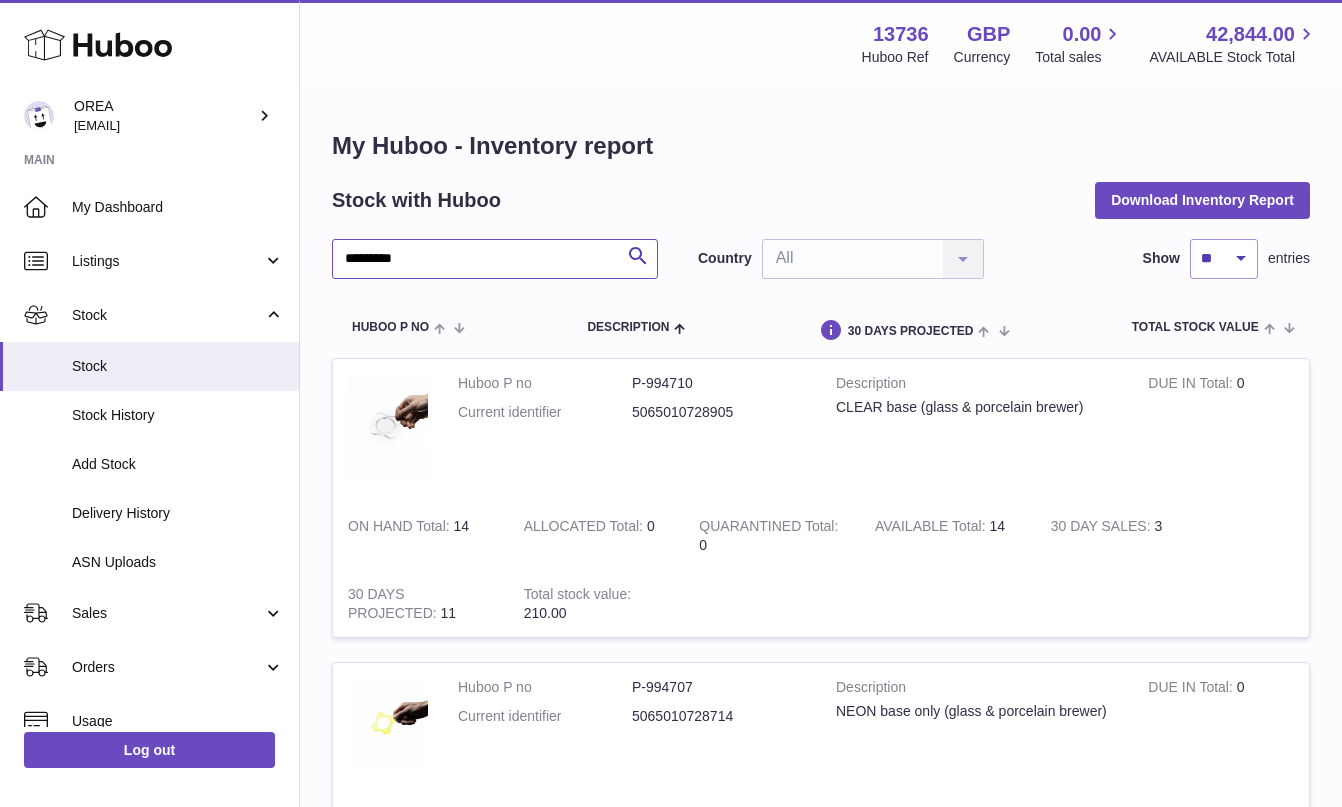 click on "*********" at bounding box center [495, 259] 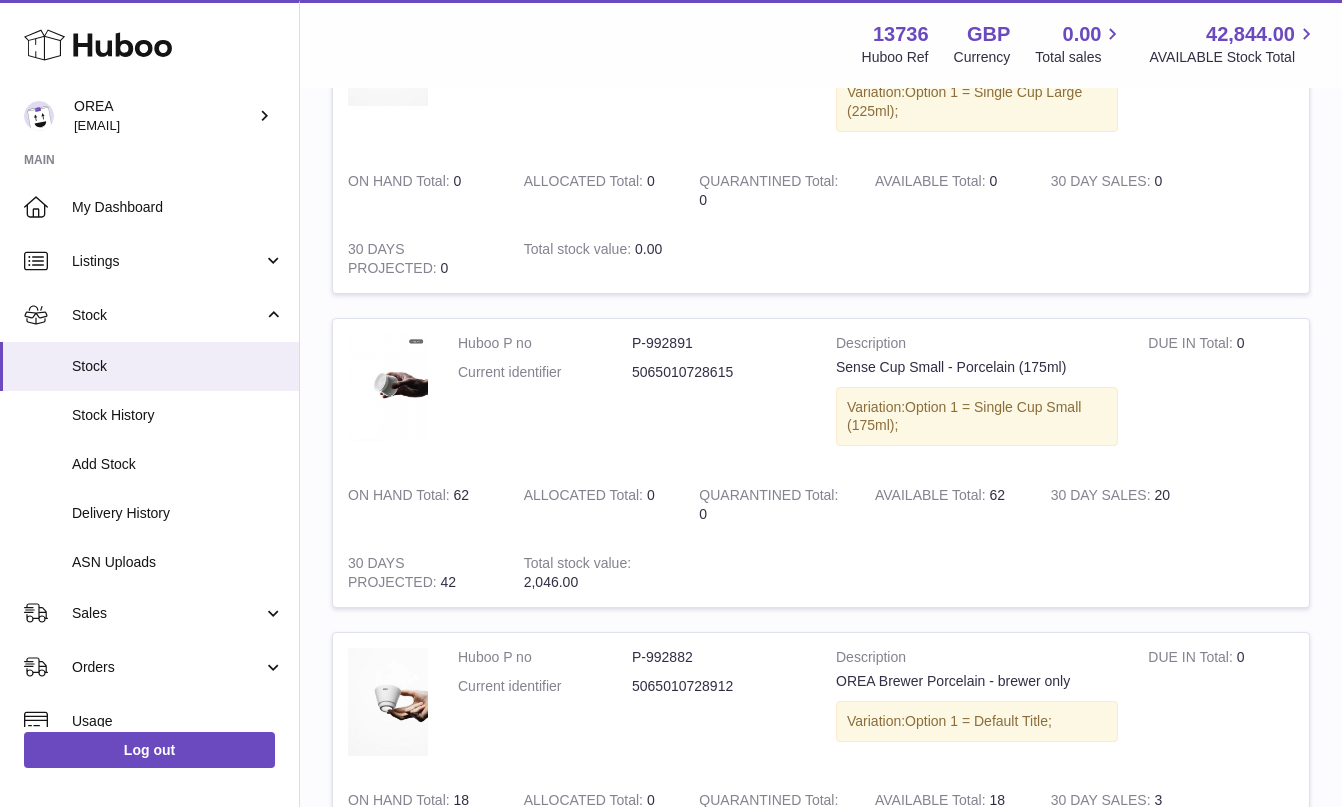 scroll, scrollTop: 1687, scrollLeft: 0, axis: vertical 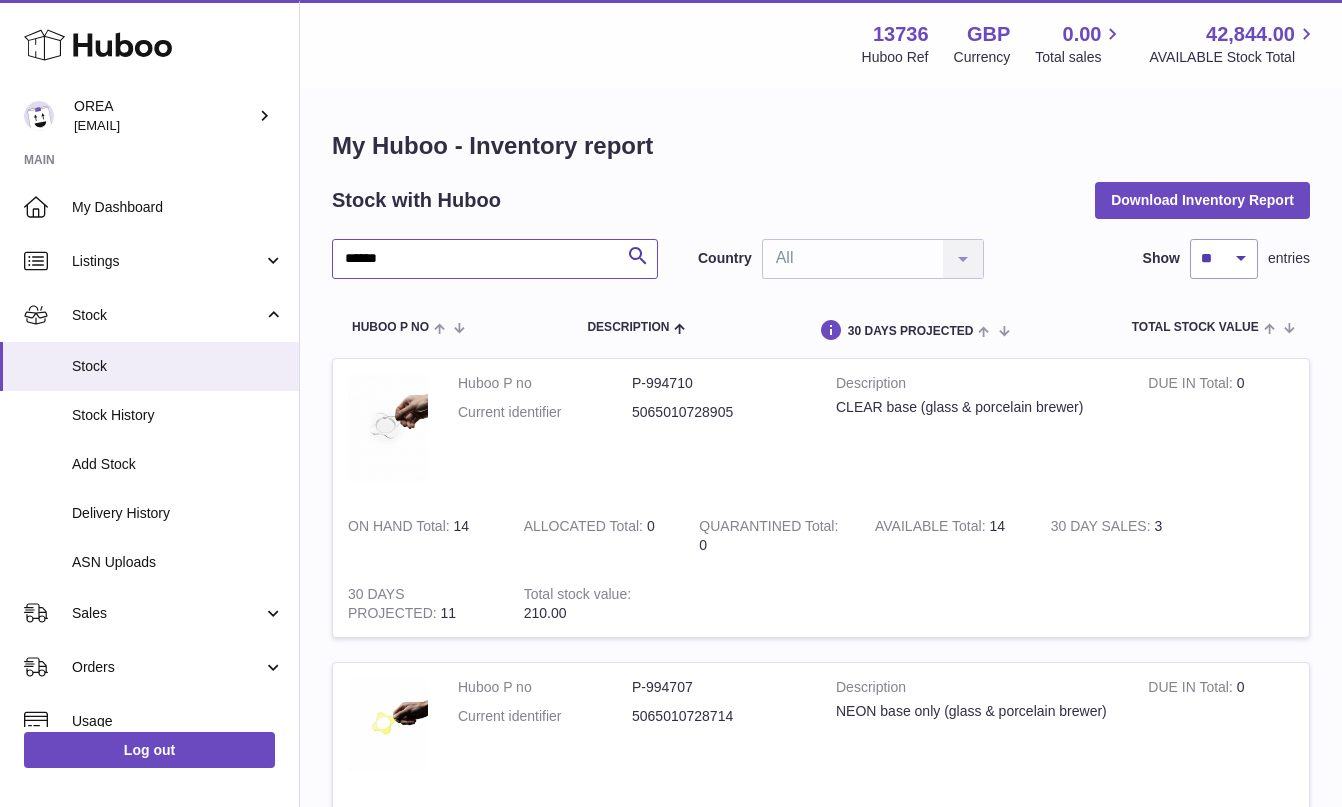 type on "******" 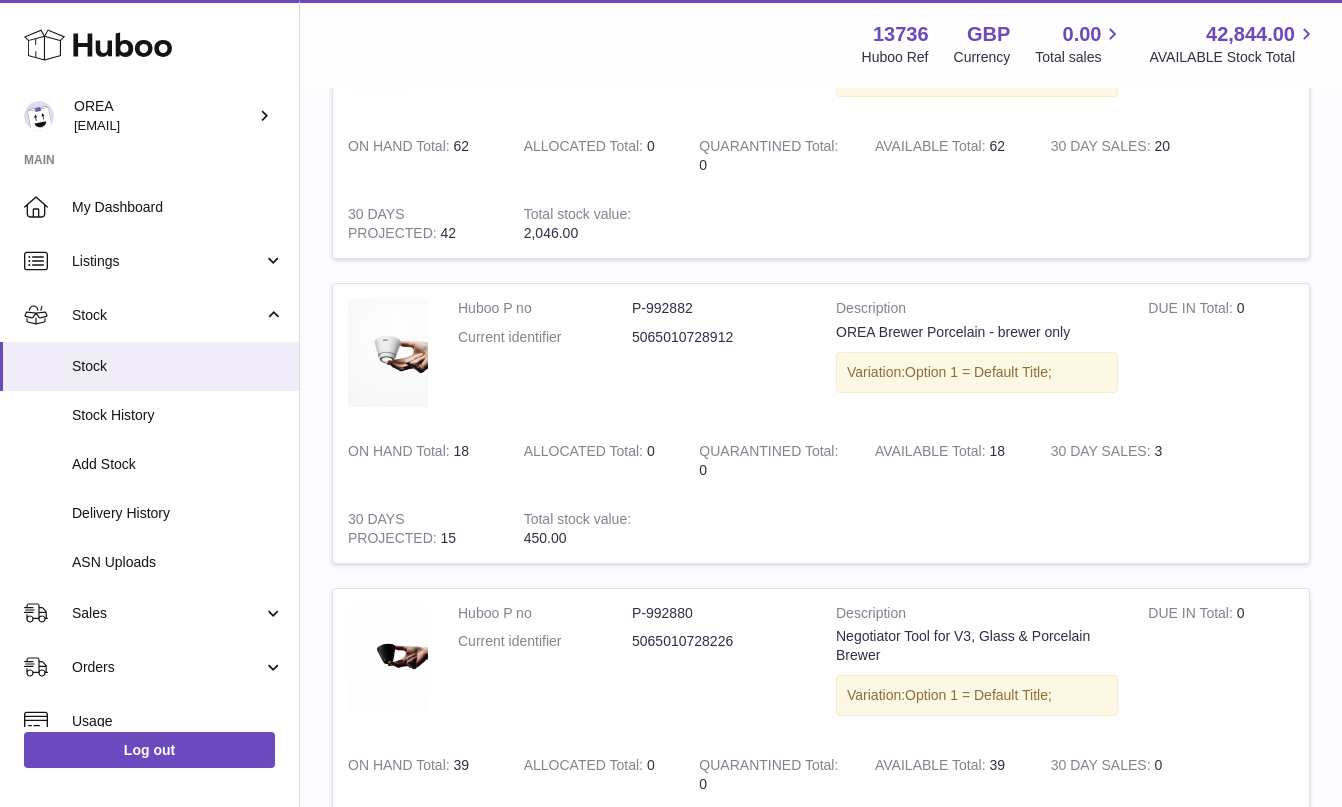 scroll, scrollTop: 1871, scrollLeft: 0, axis: vertical 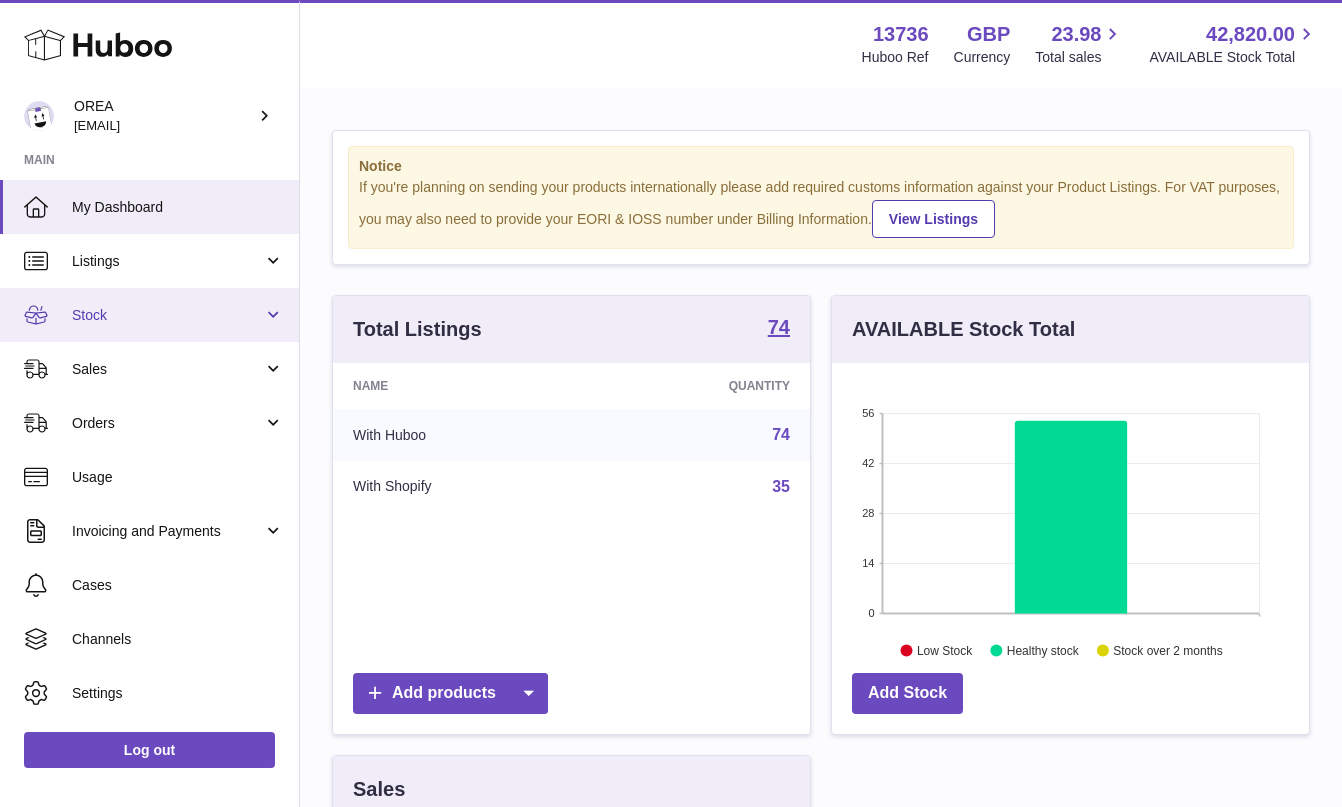 click on "Stock" at bounding box center [149, 315] 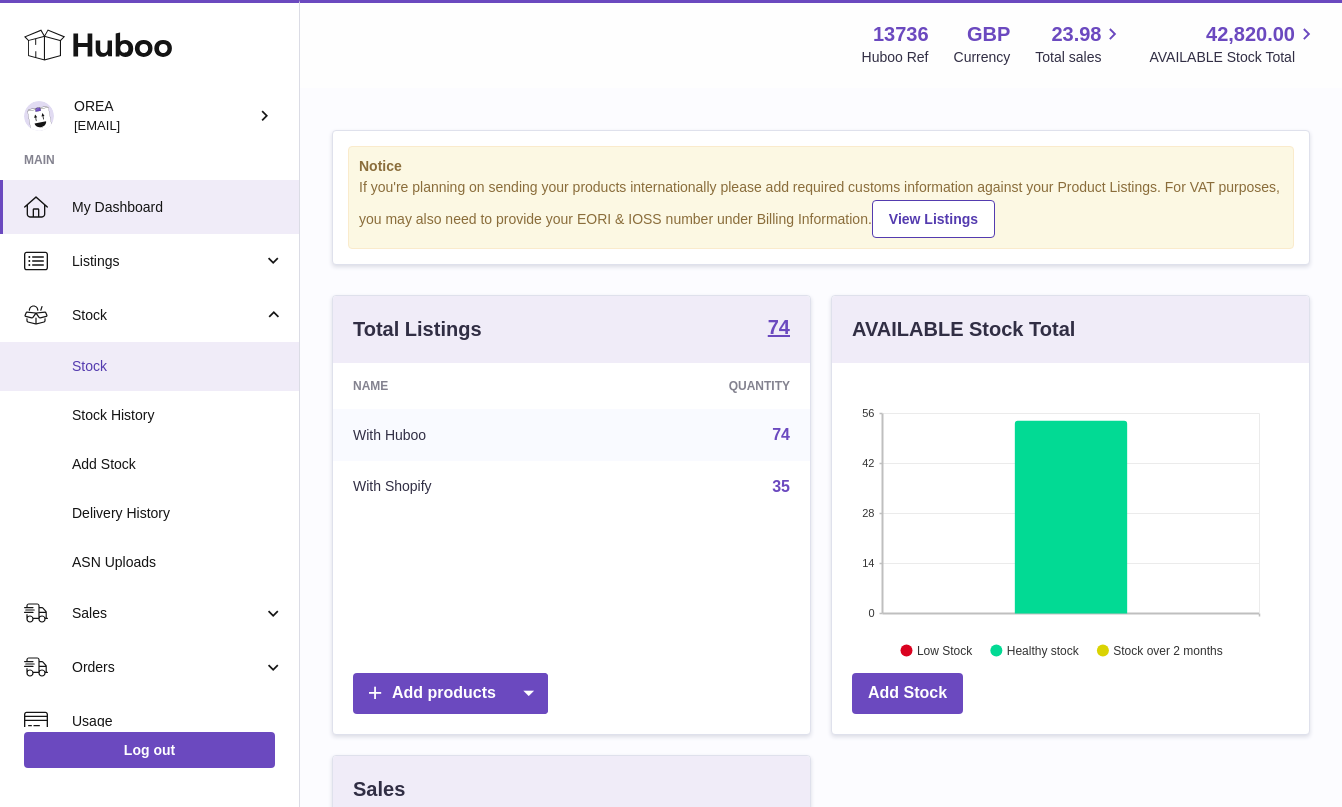 click on "Stock" at bounding box center [178, 366] 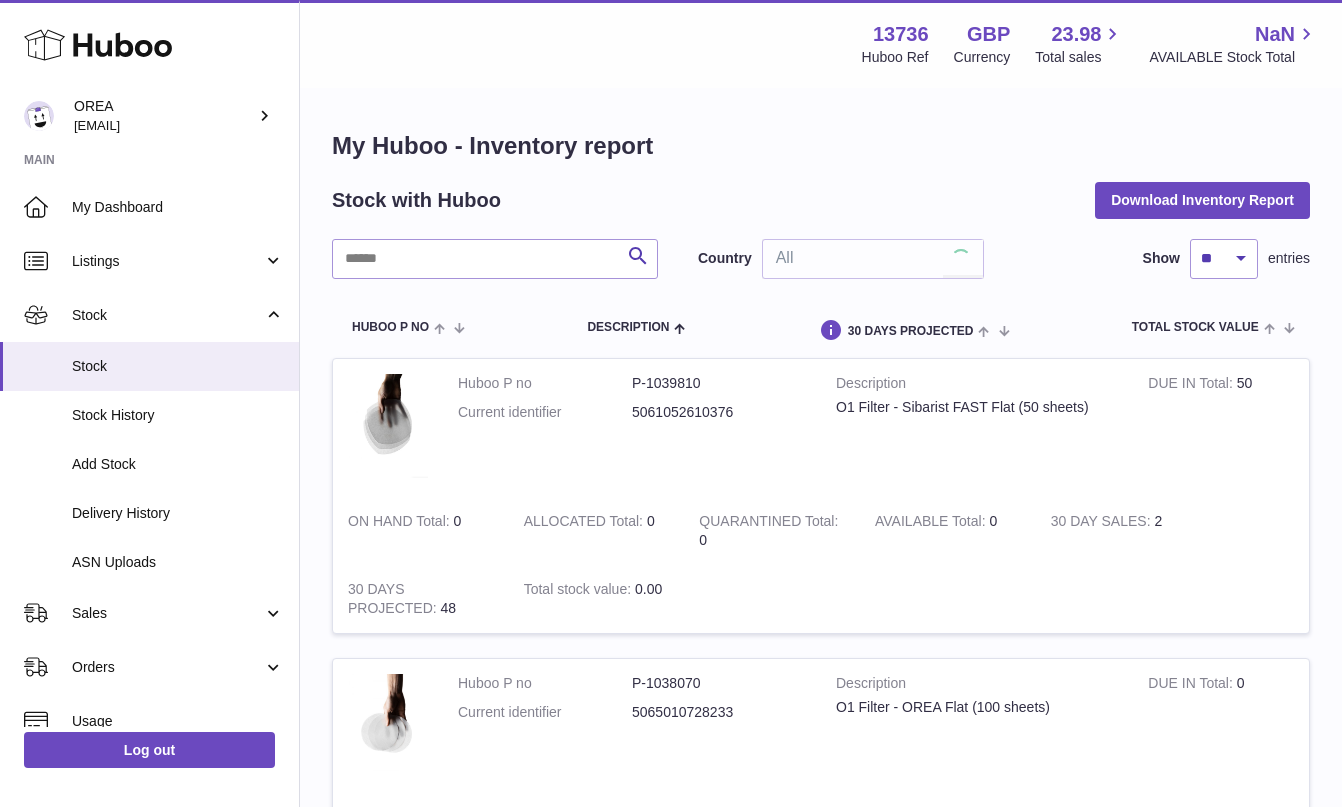 scroll, scrollTop: 0, scrollLeft: 0, axis: both 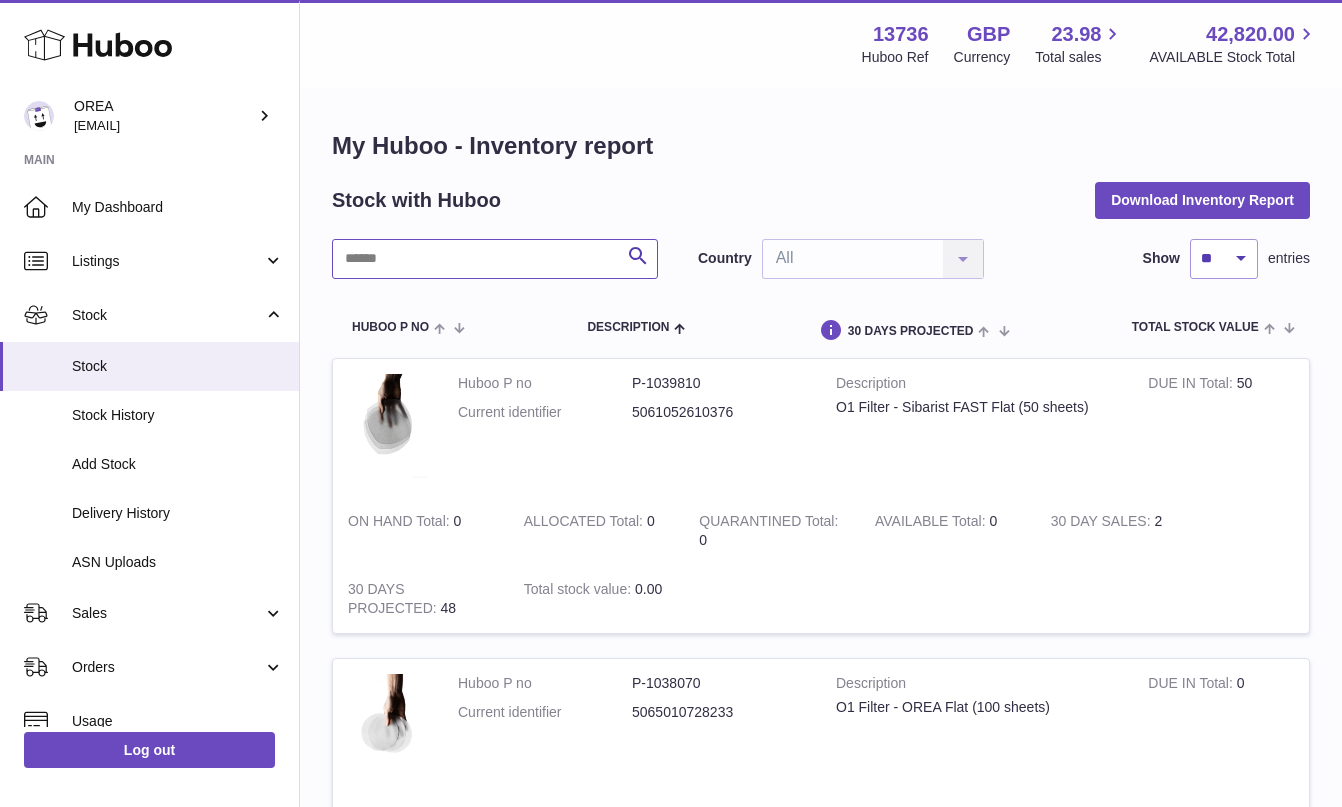 click at bounding box center [495, 259] 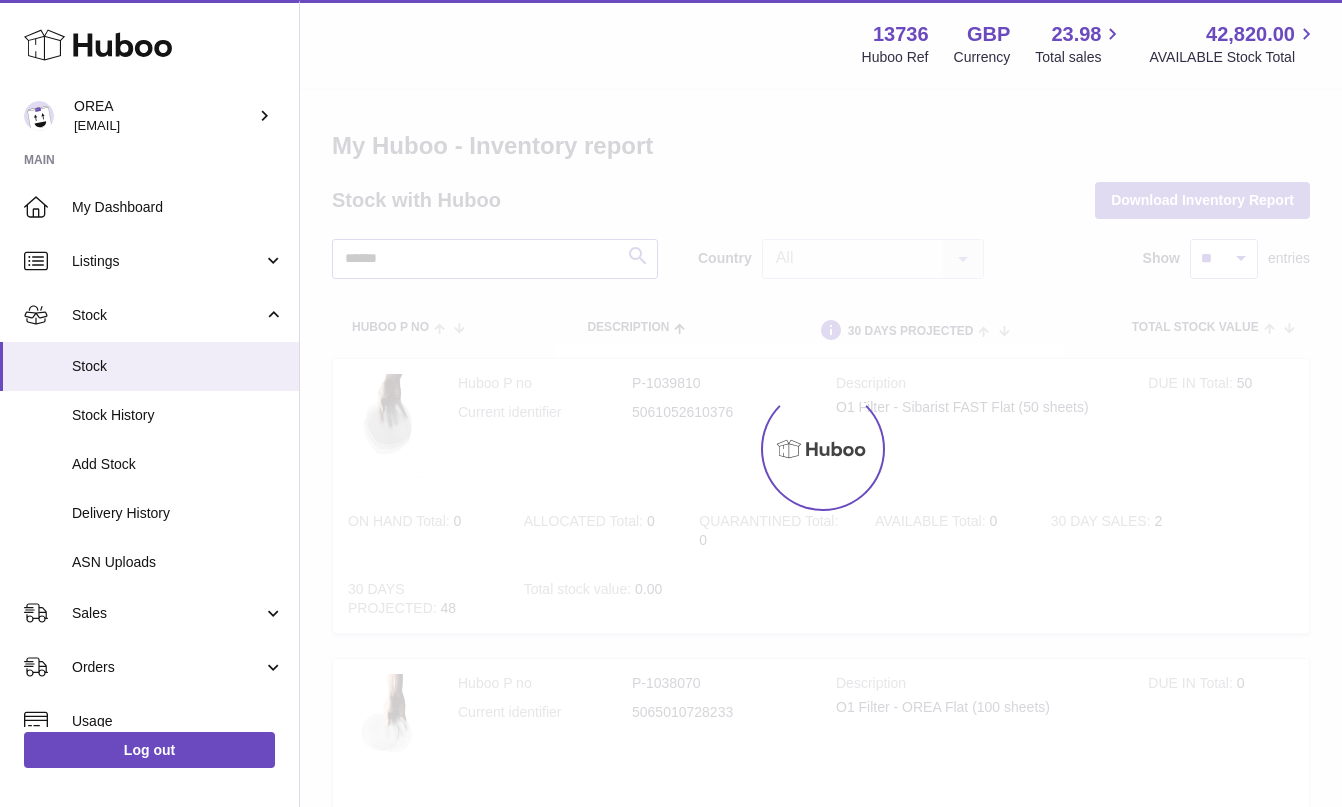 type on "******" 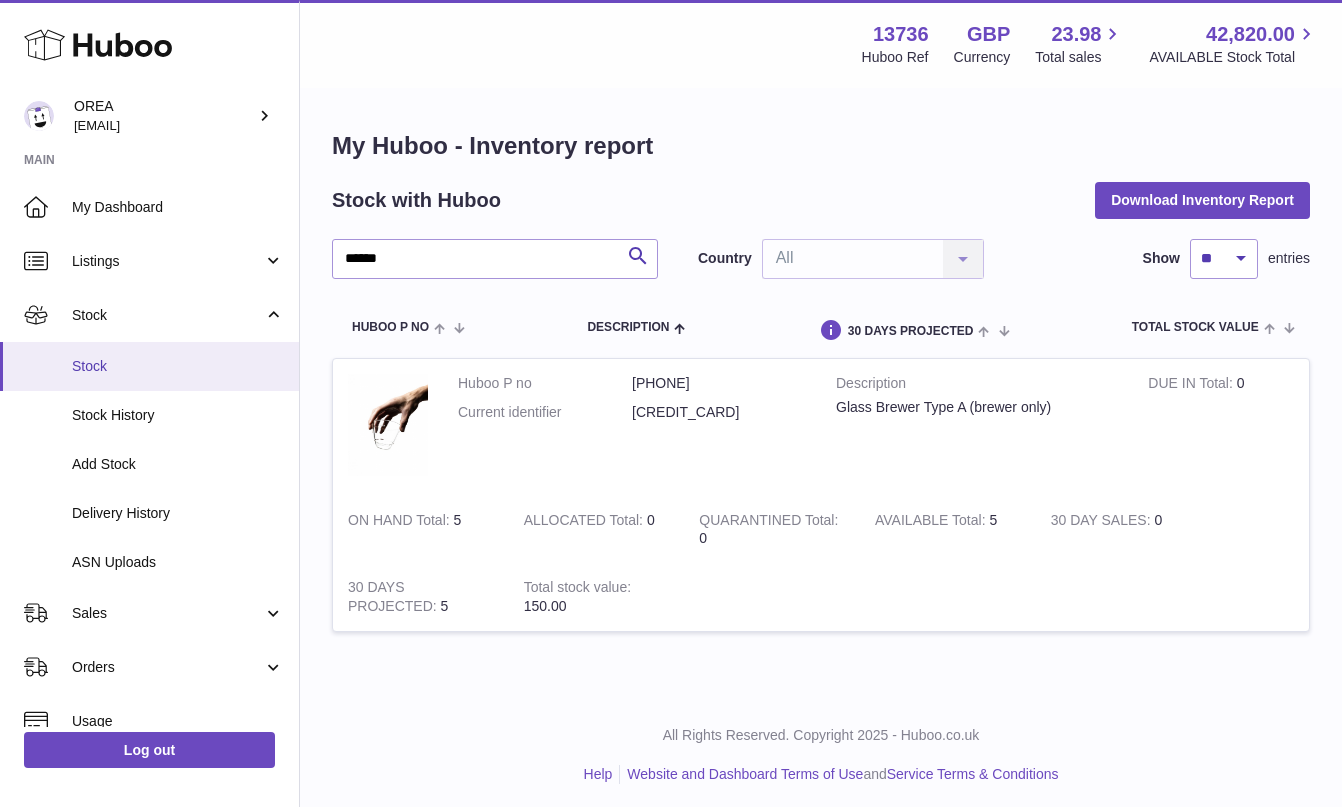 click on "Stock" at bounding box center [178, 366] 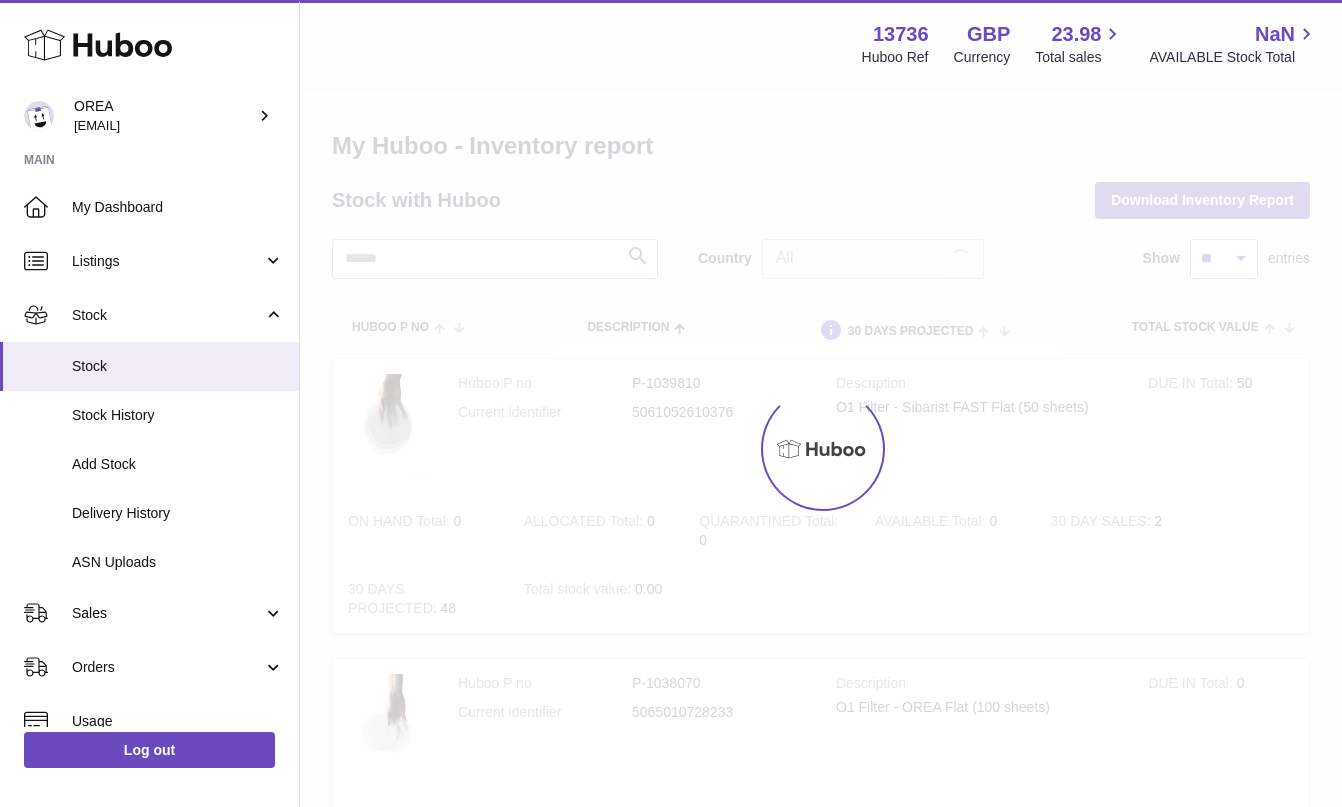 scroll, scrollTop: 0, scrollLeft: 0, axis: both 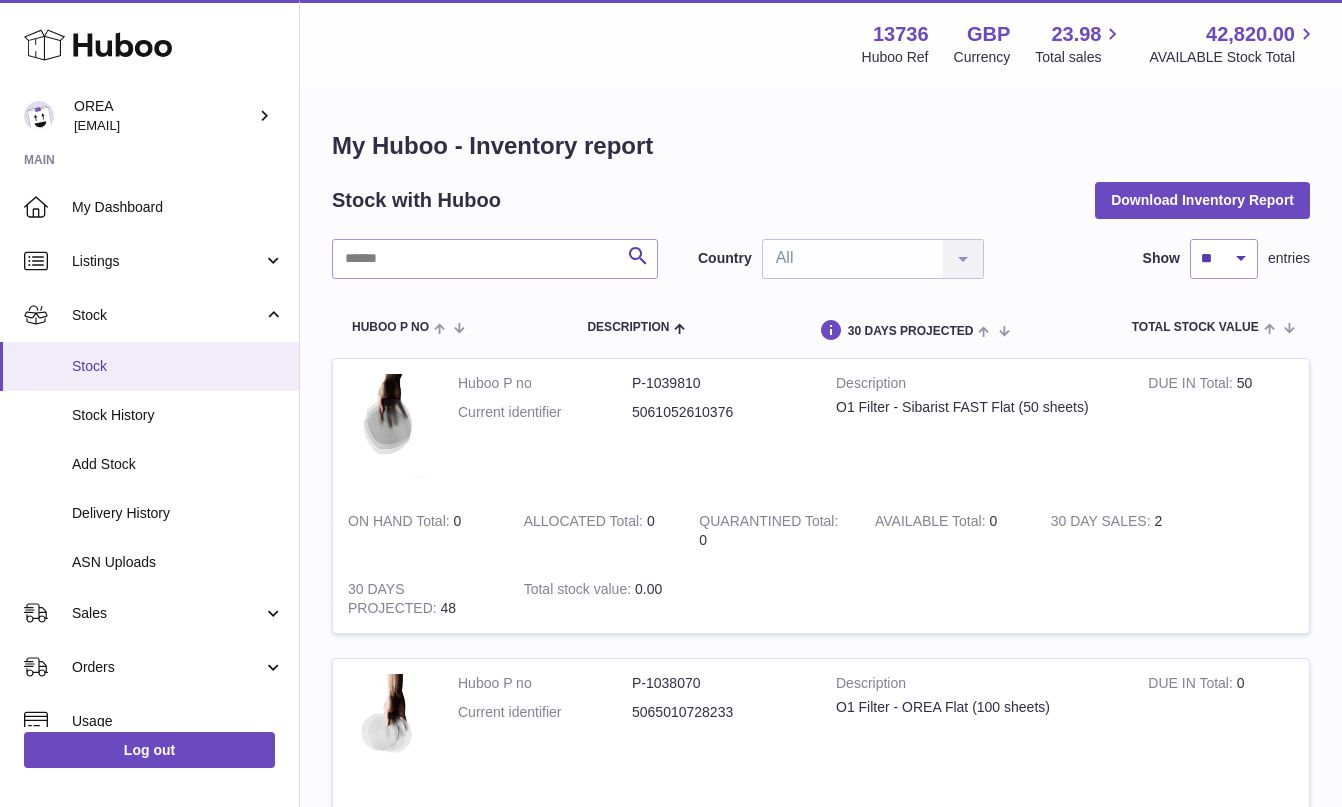 click on "Stock" at bounding box center [178, 366] 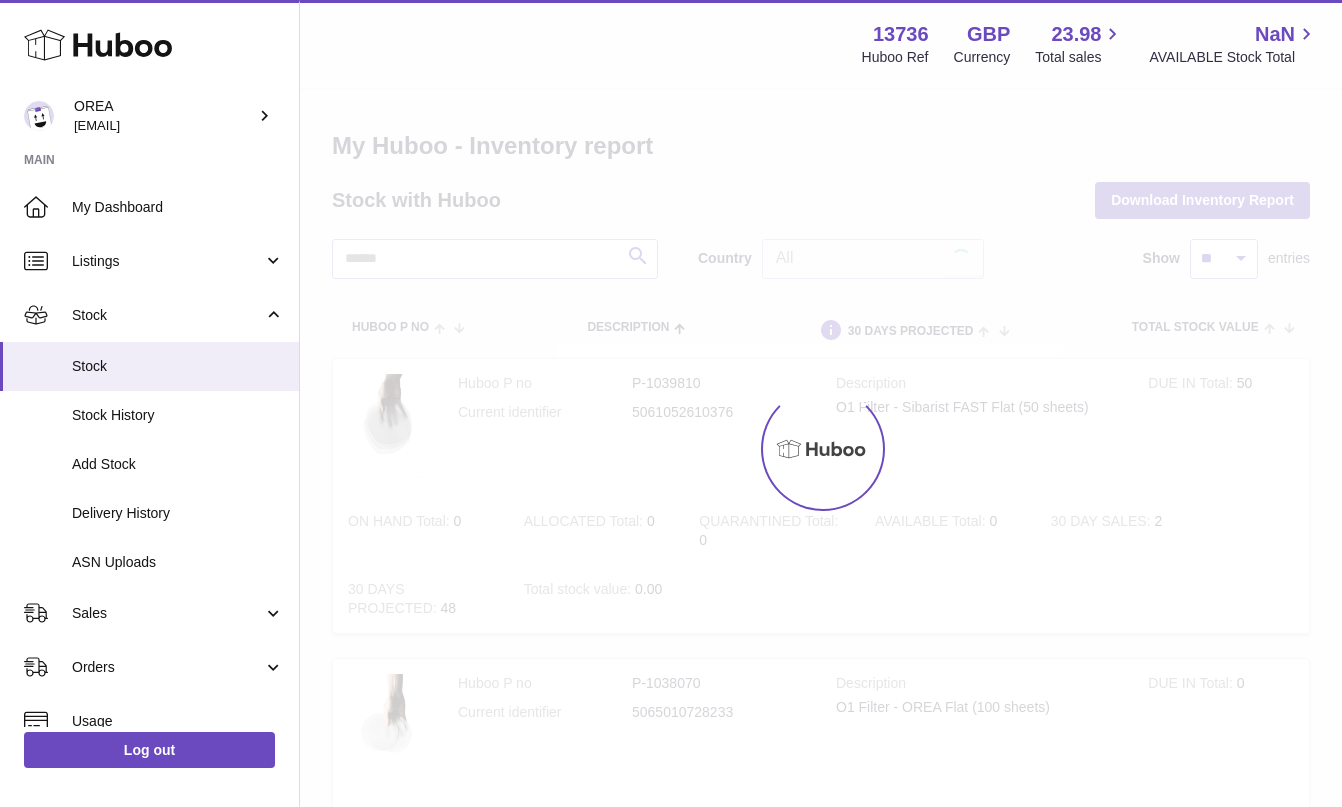 scroll, scrollTop: 0, scrollLeft: 0, axis: both 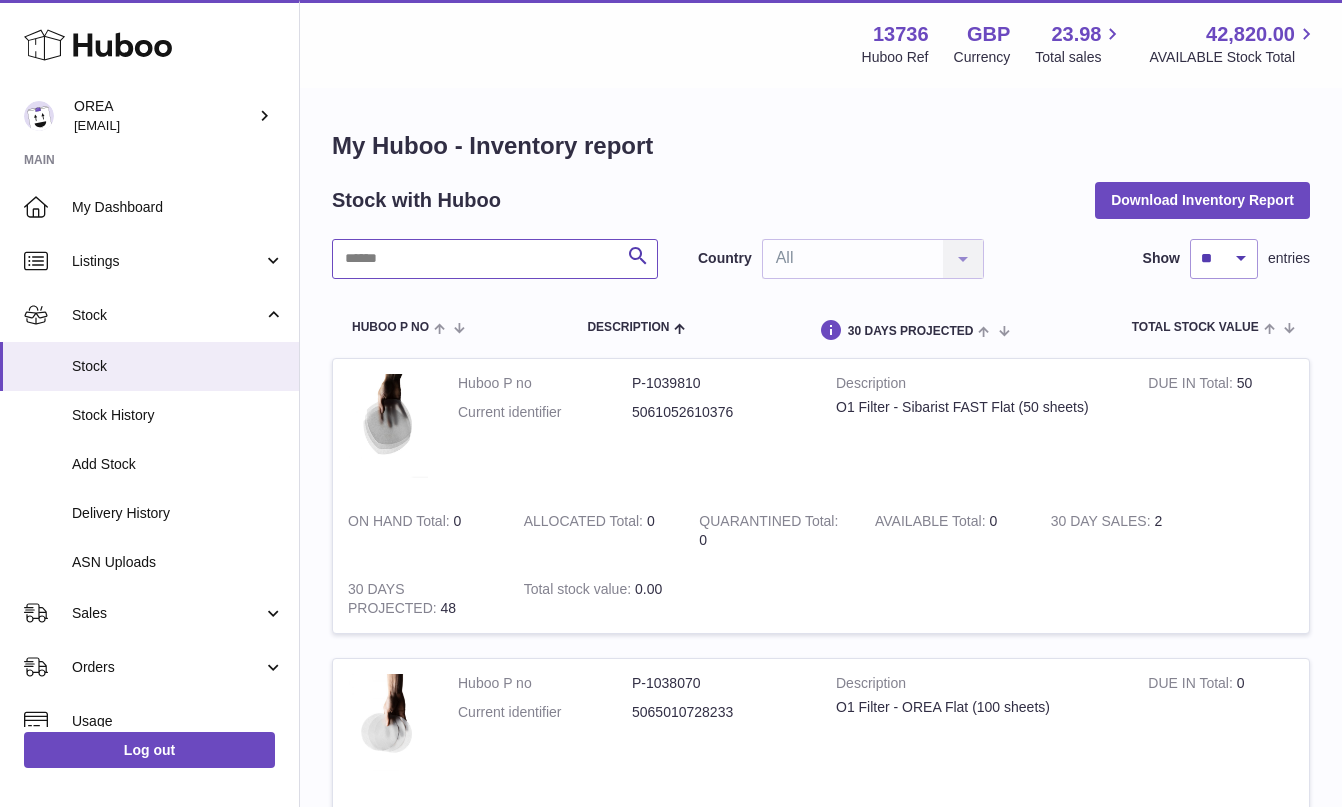 click at bounding box center [495, 259] 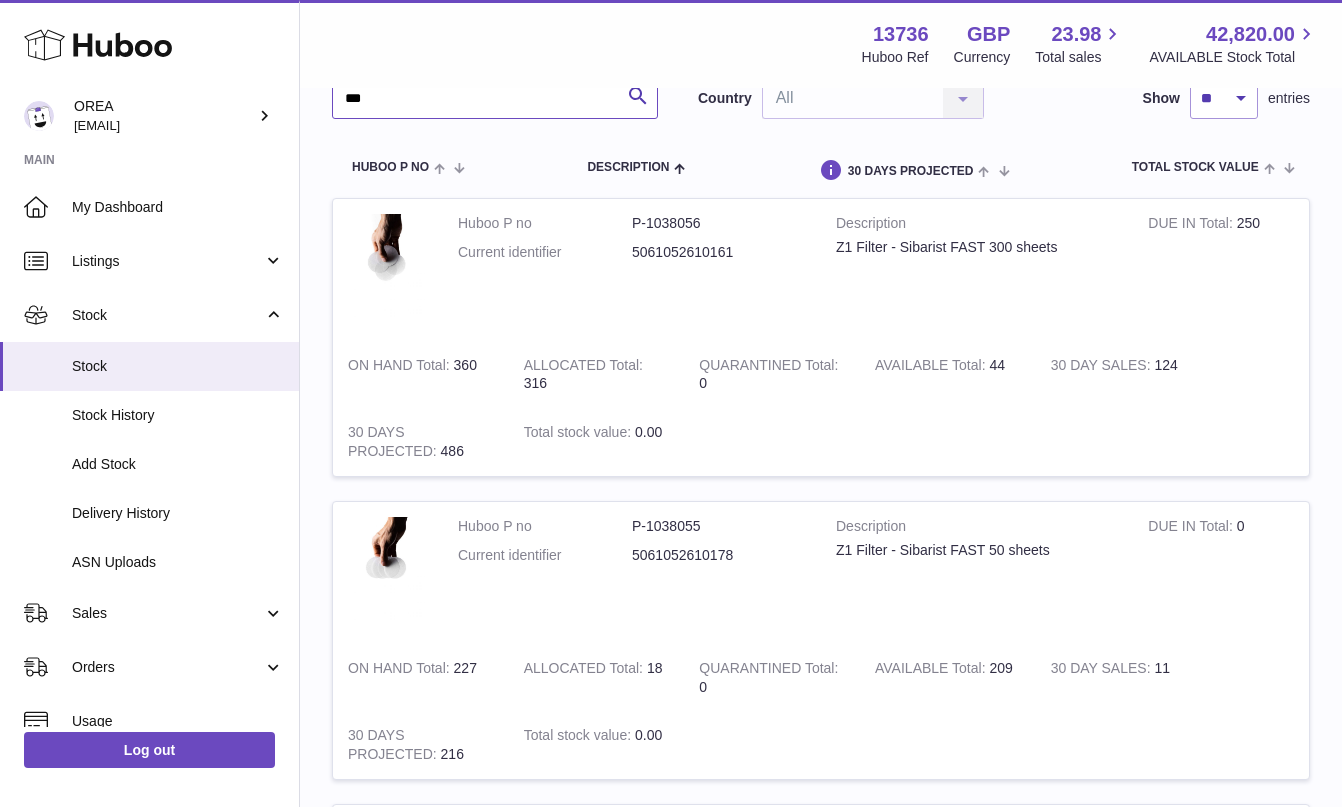 scroll, scrollTop: 246, scrollLeft: 0, axis: vertical 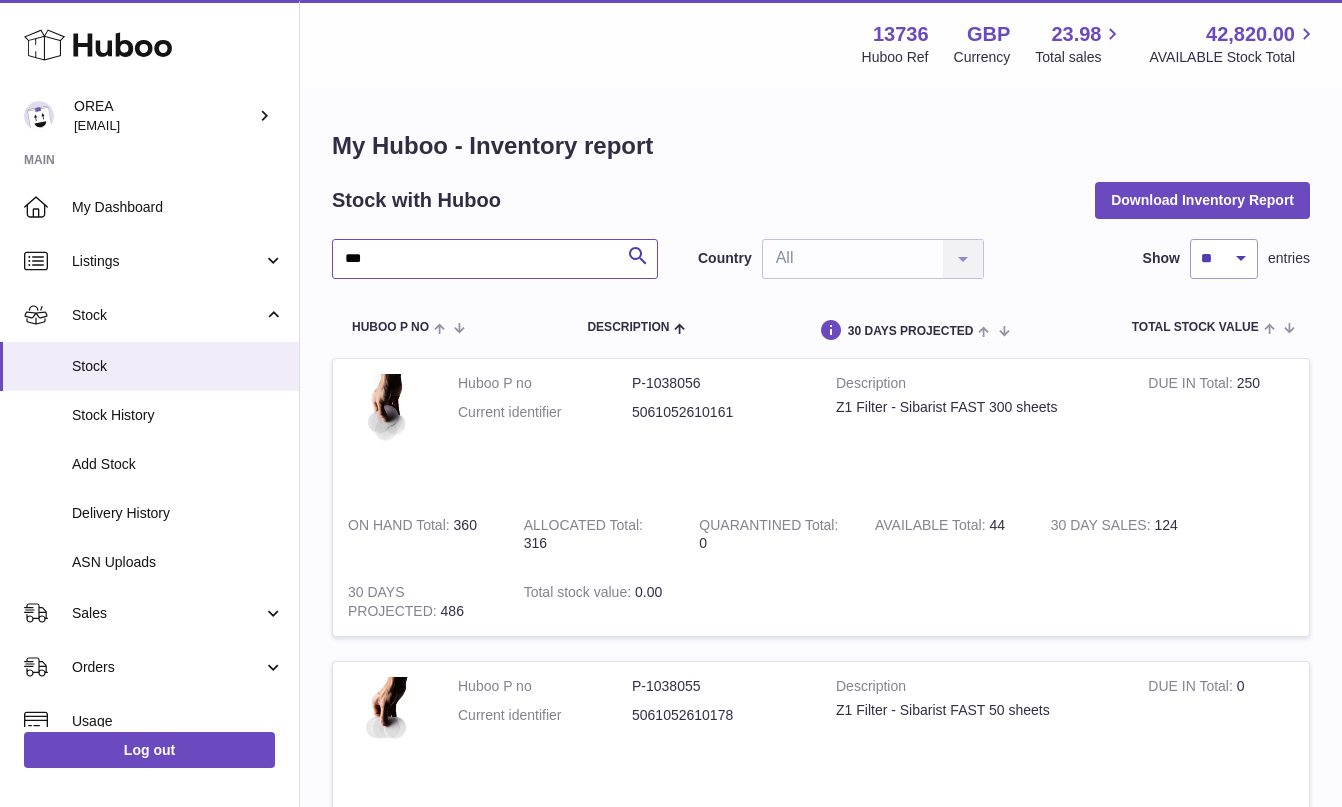 click on "**" at bounding box center (495, 259) 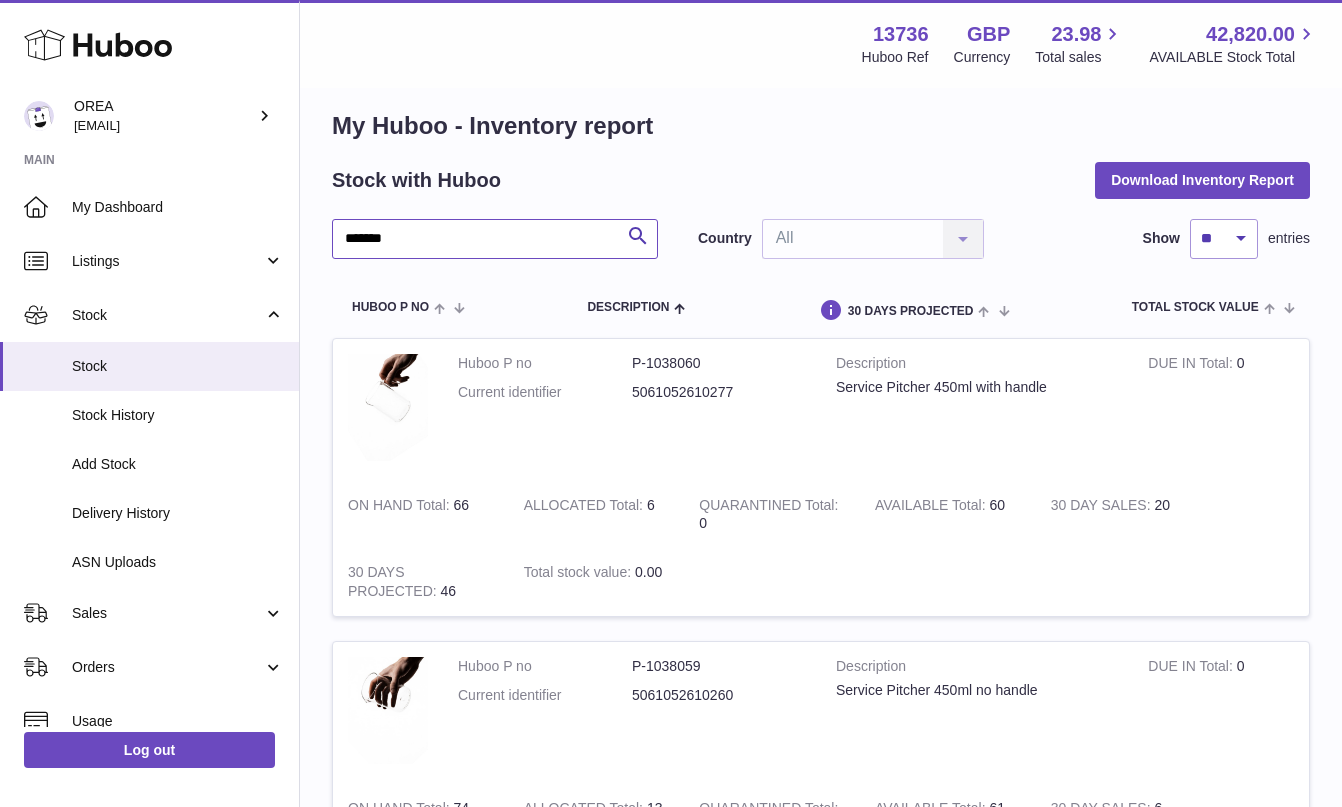 scroll, scrollTop: 24, scrollLeft: 0, axis: vertical 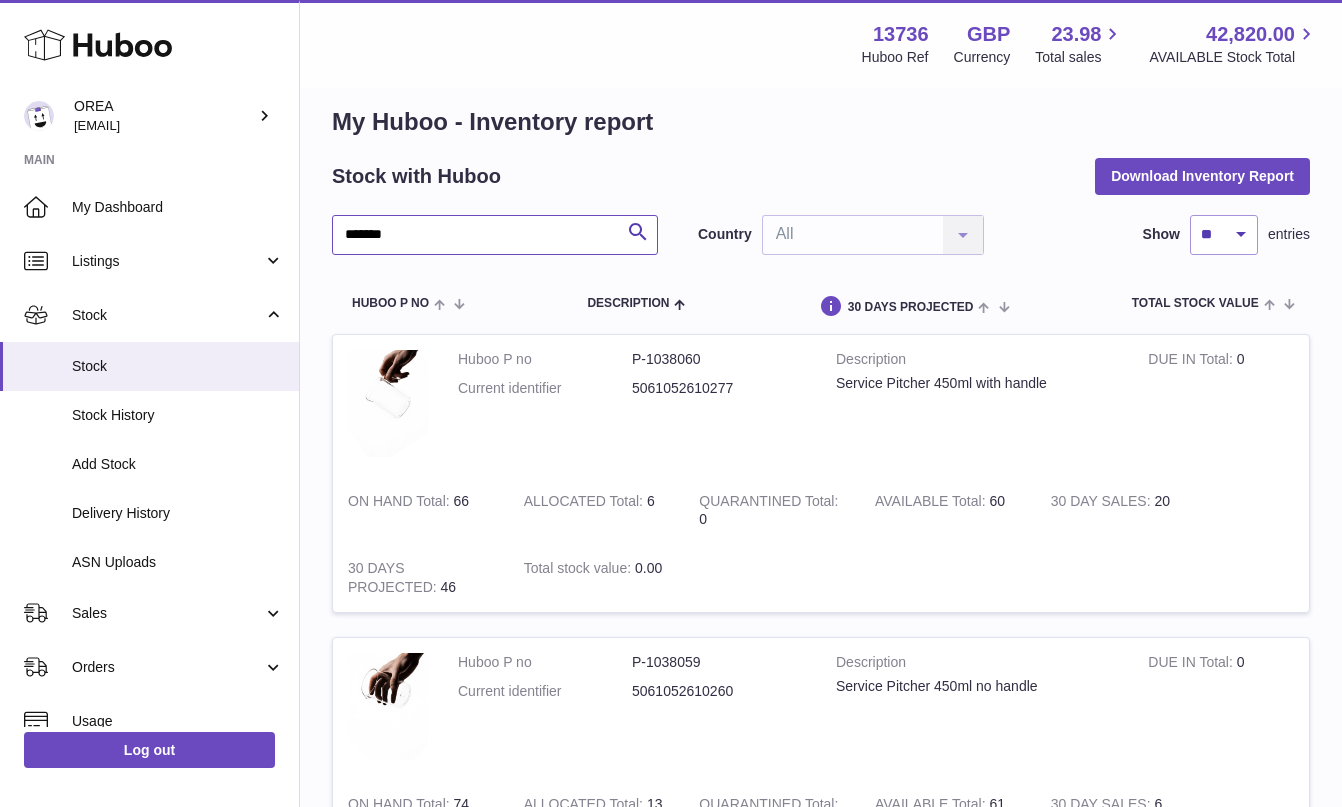 click on "*******" at bounding box center (495, 235) 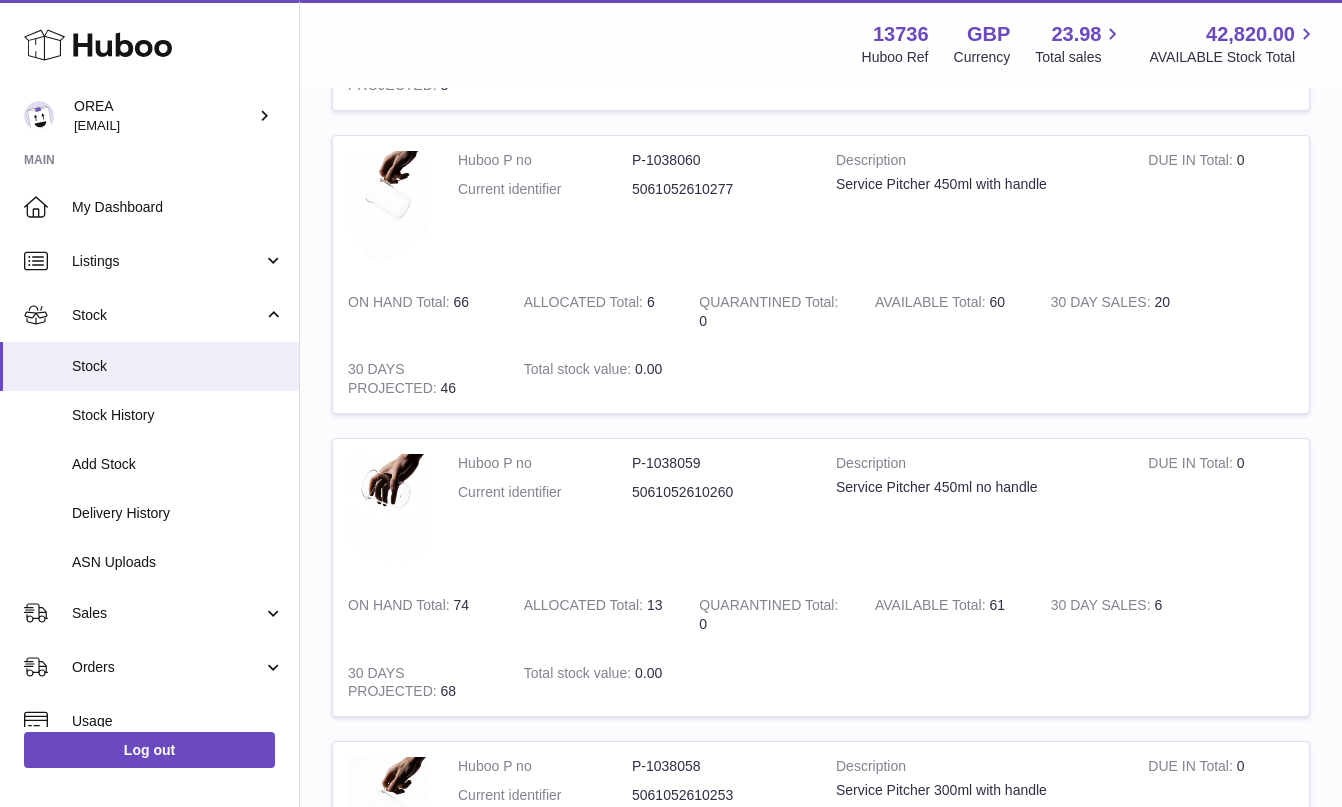 scroll, scrollTop: 527, scrollLeft: 0, axis: vertical 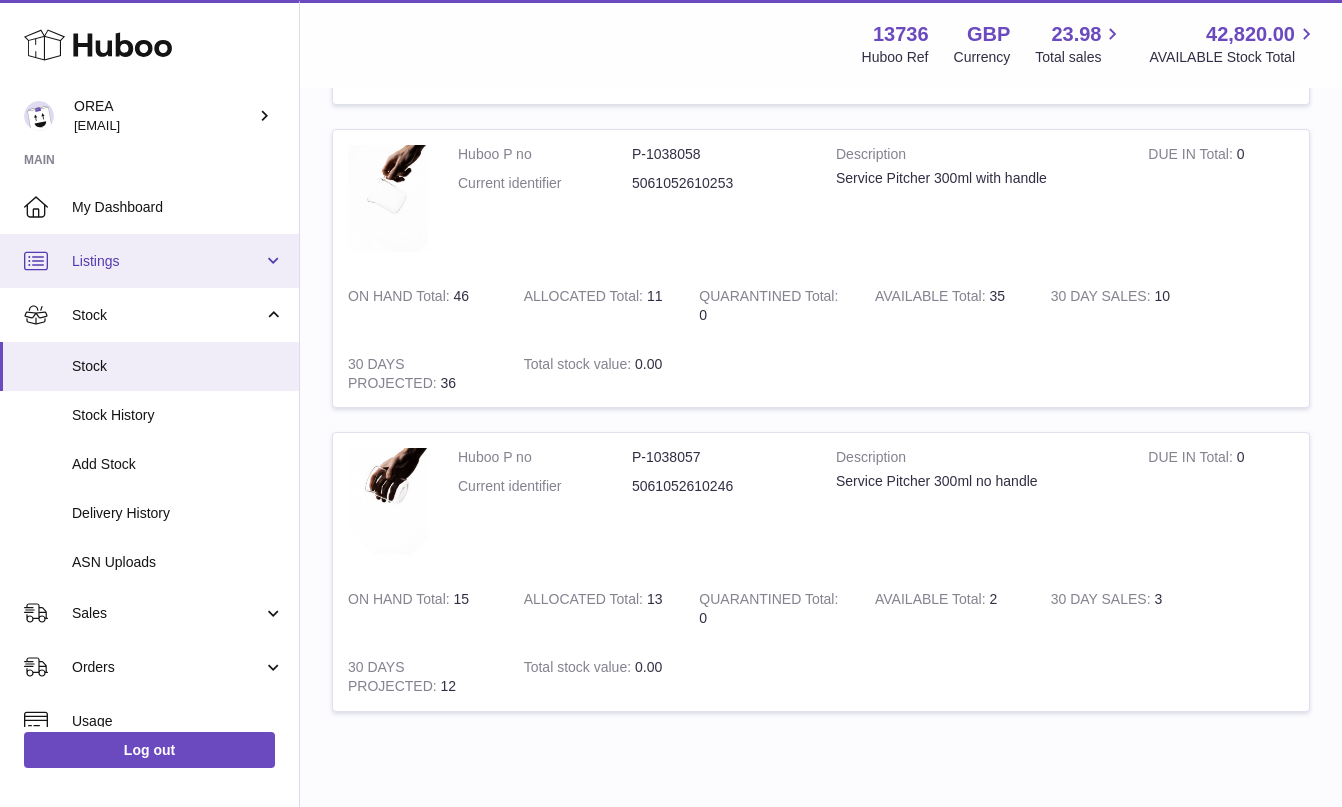 click on "Listings" at bounding box center [167, 261] 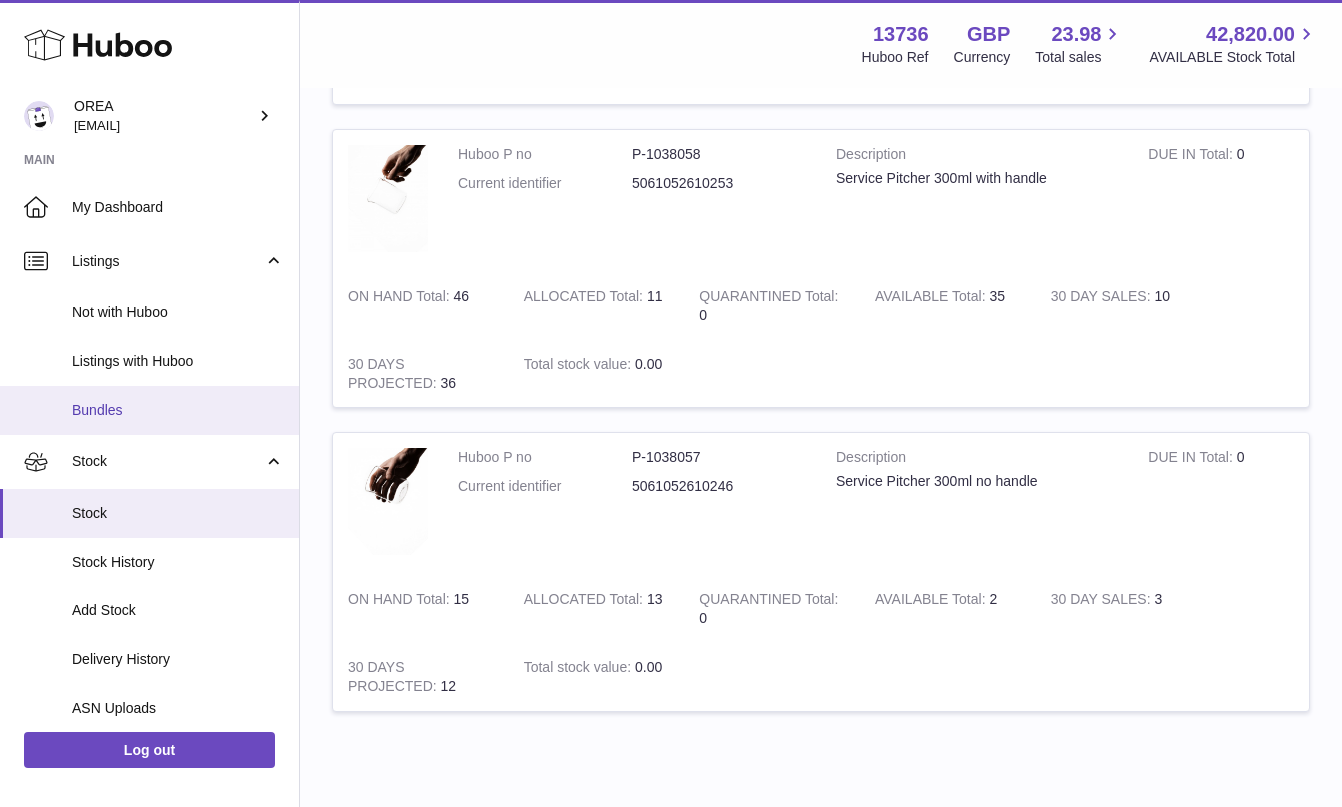click on "Bundles" at bounding box center [178, 410] 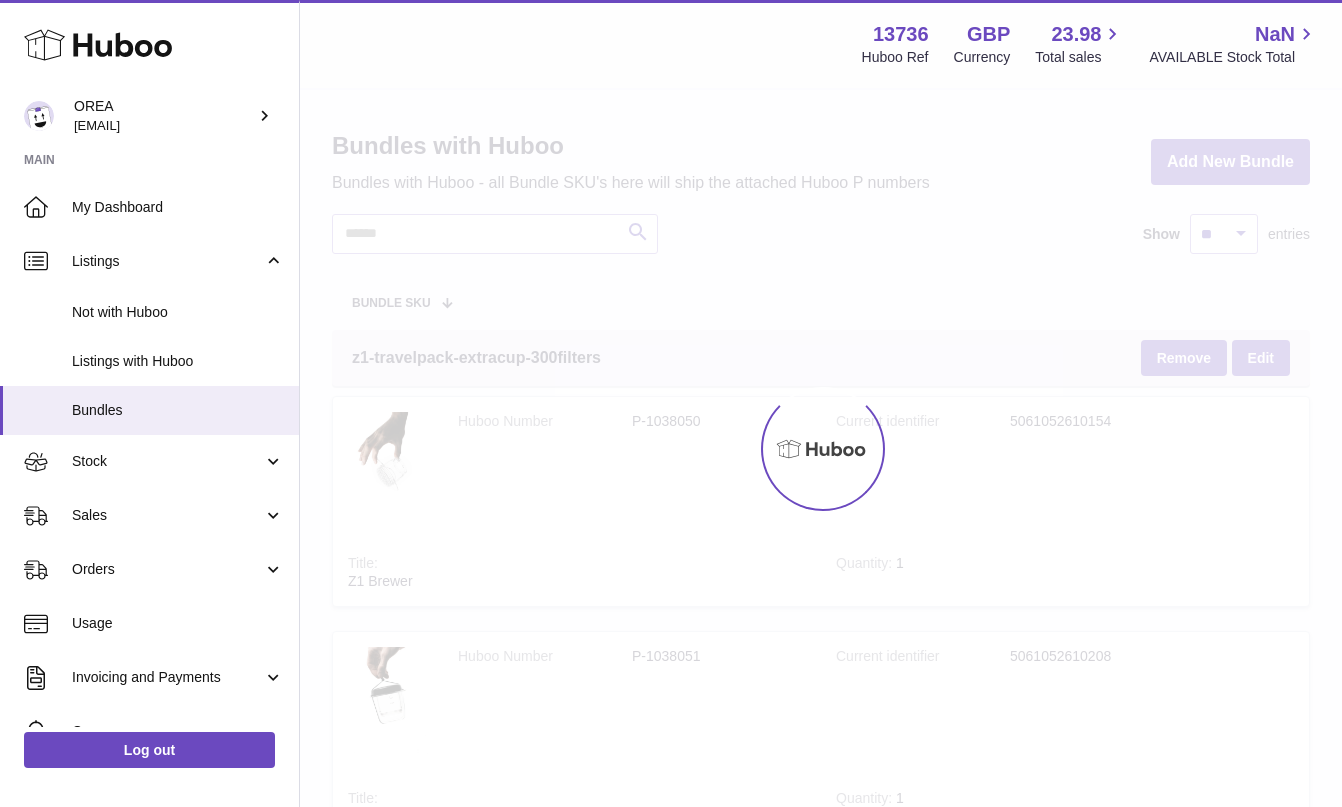 scroll, scrollTop: 0, scrollLeft: 0, axis: both 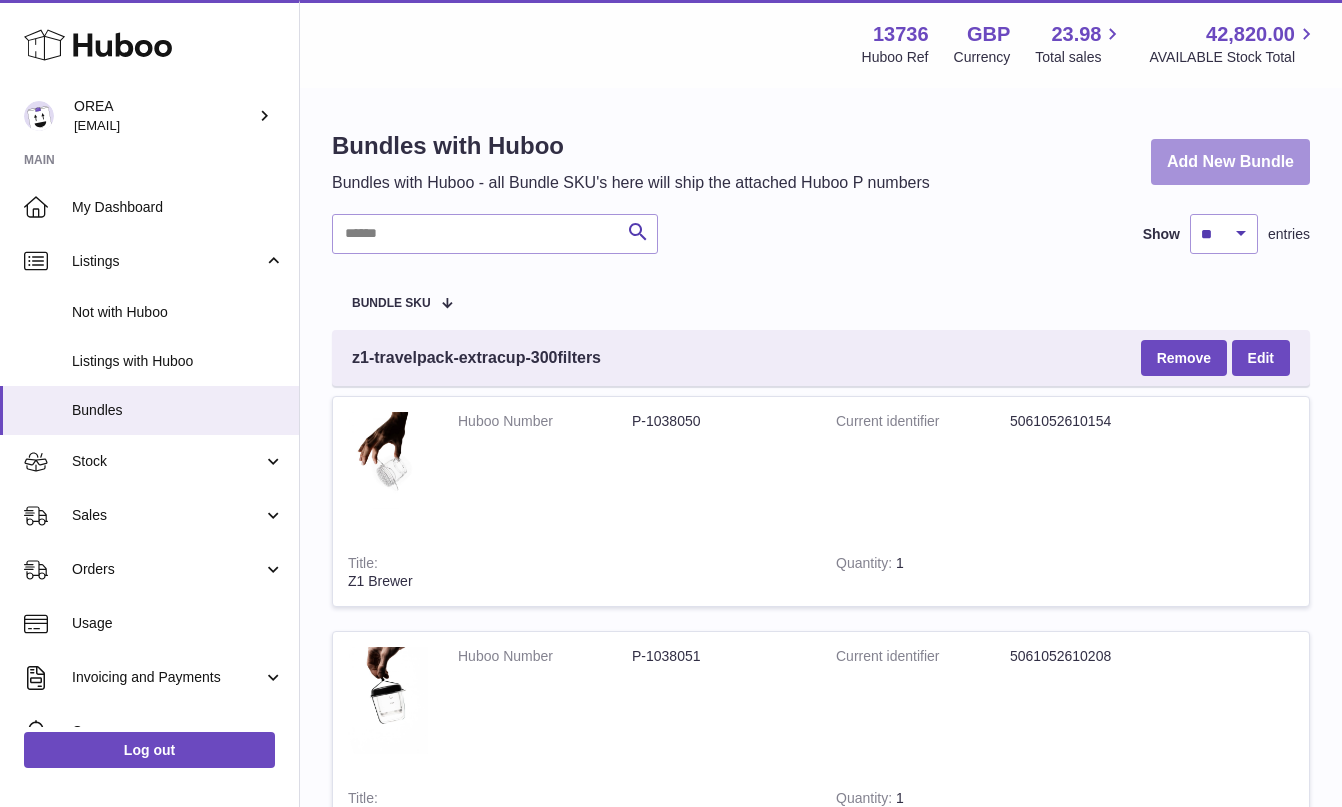 click on "Add New Bundle" at bounding box center (1230, 162) 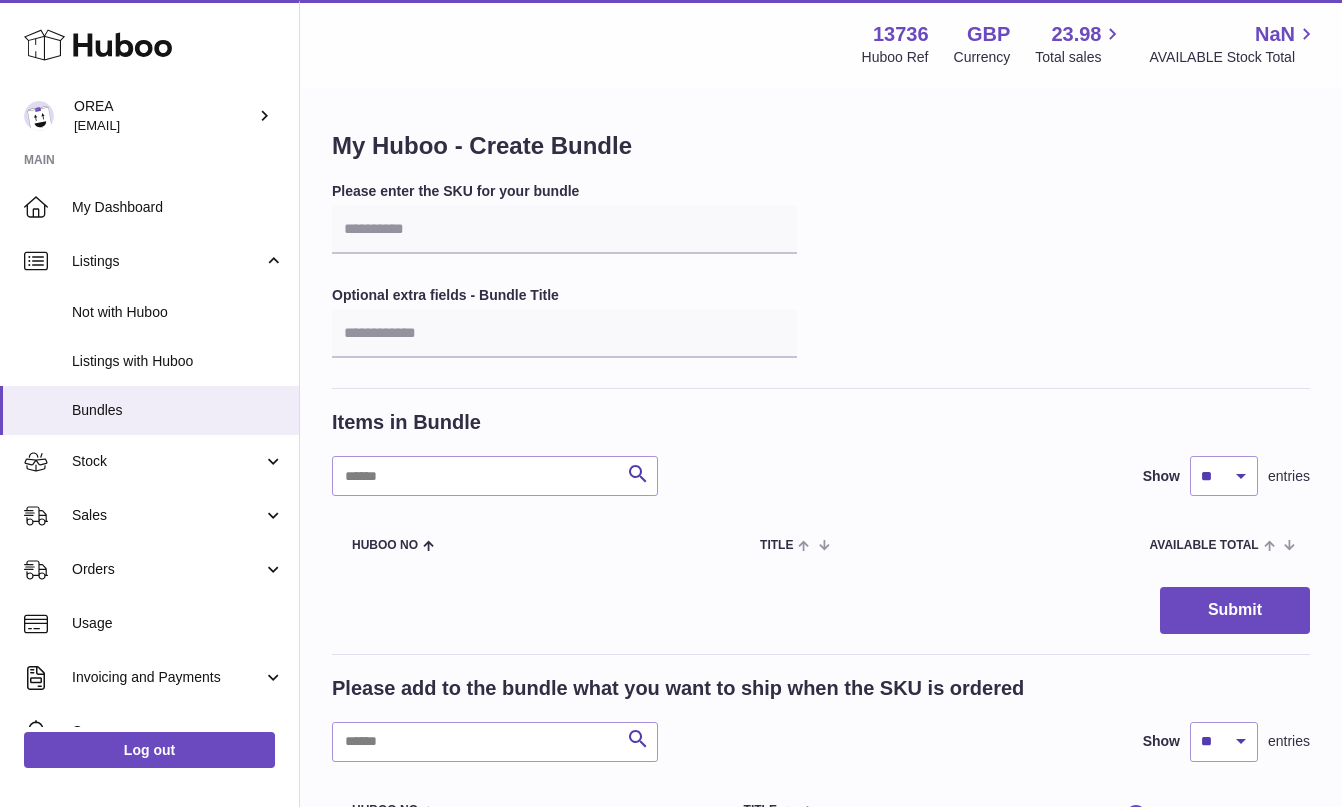 scroll, scrollTop: 0, scrollLeft: 0, axis: both 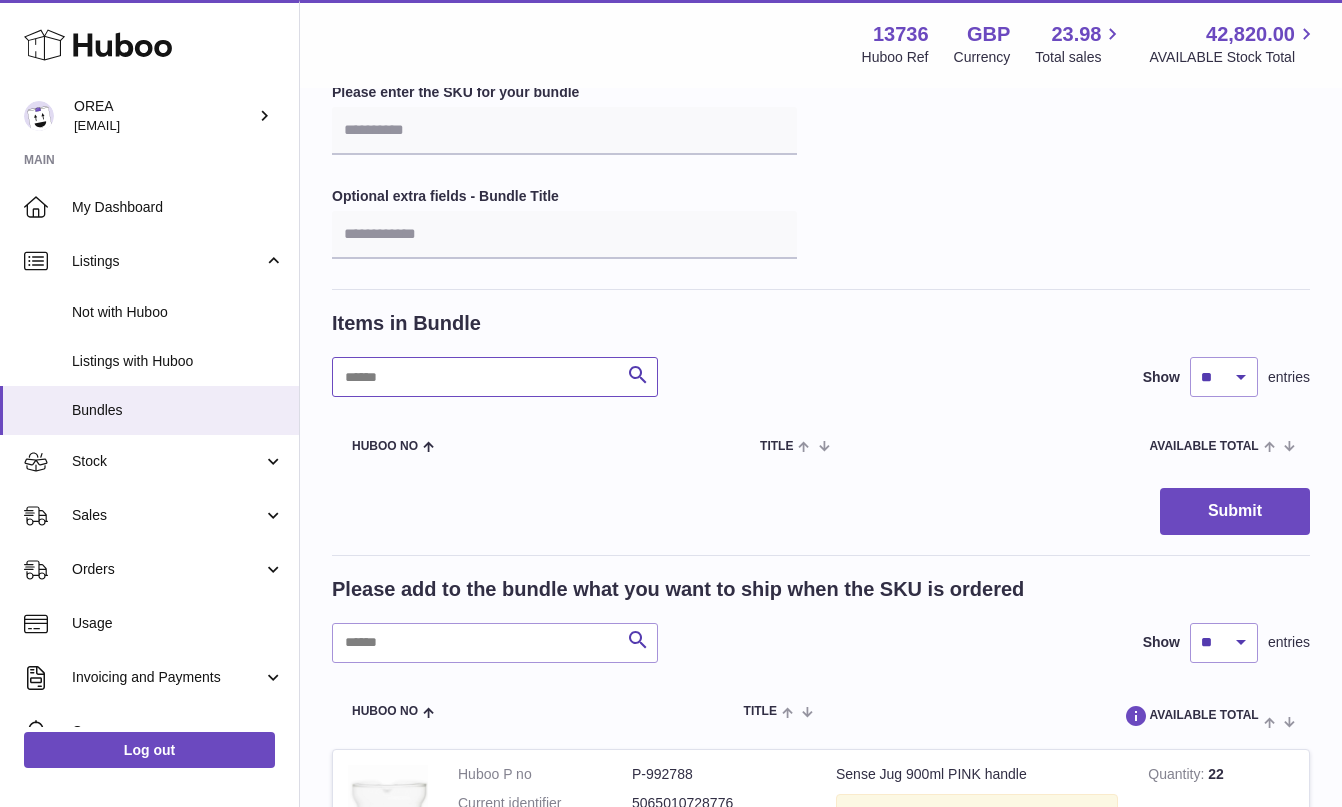 click at bounding box center (495, 377) 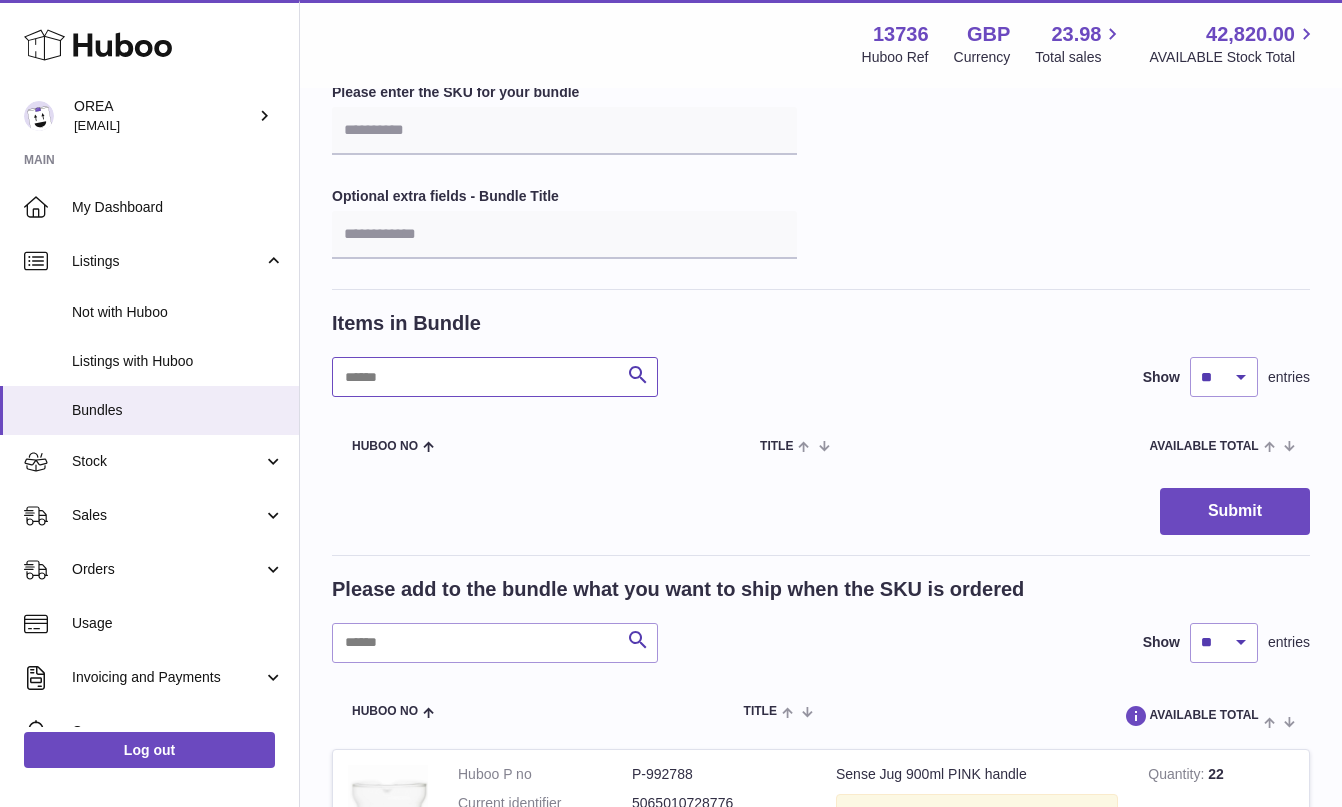 scroll, scrollTop: 0, scrollLeft: 0, axis: both 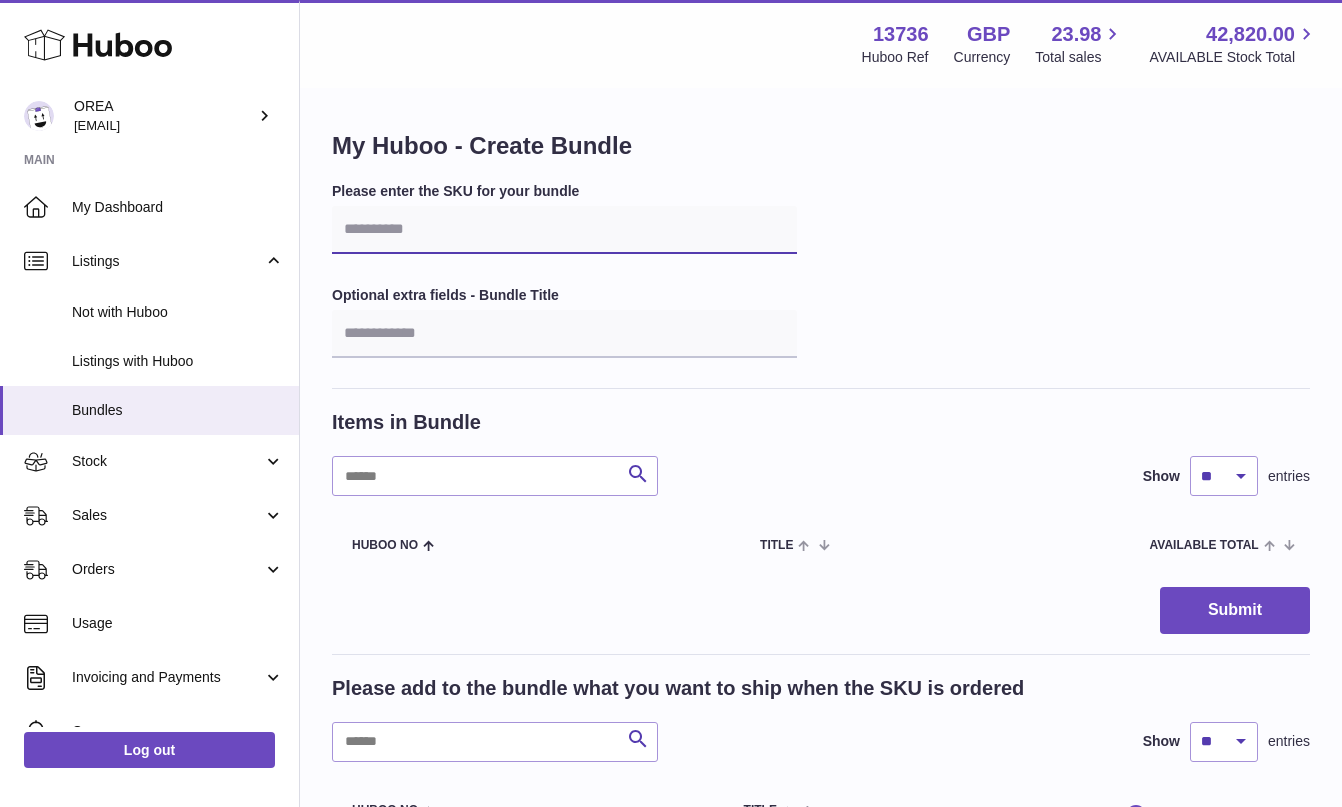 click at bounding box center (564, 230) 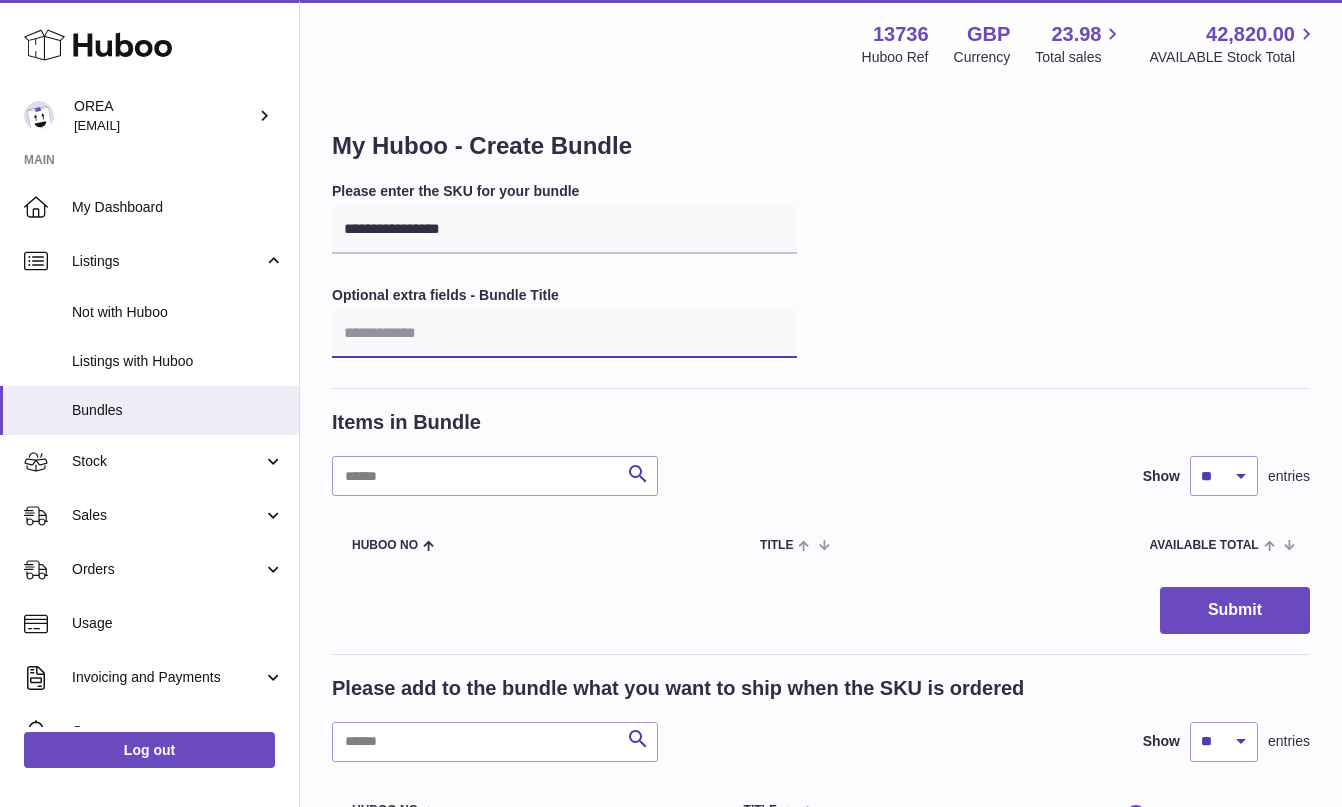 click at bounding box center [564, 334] 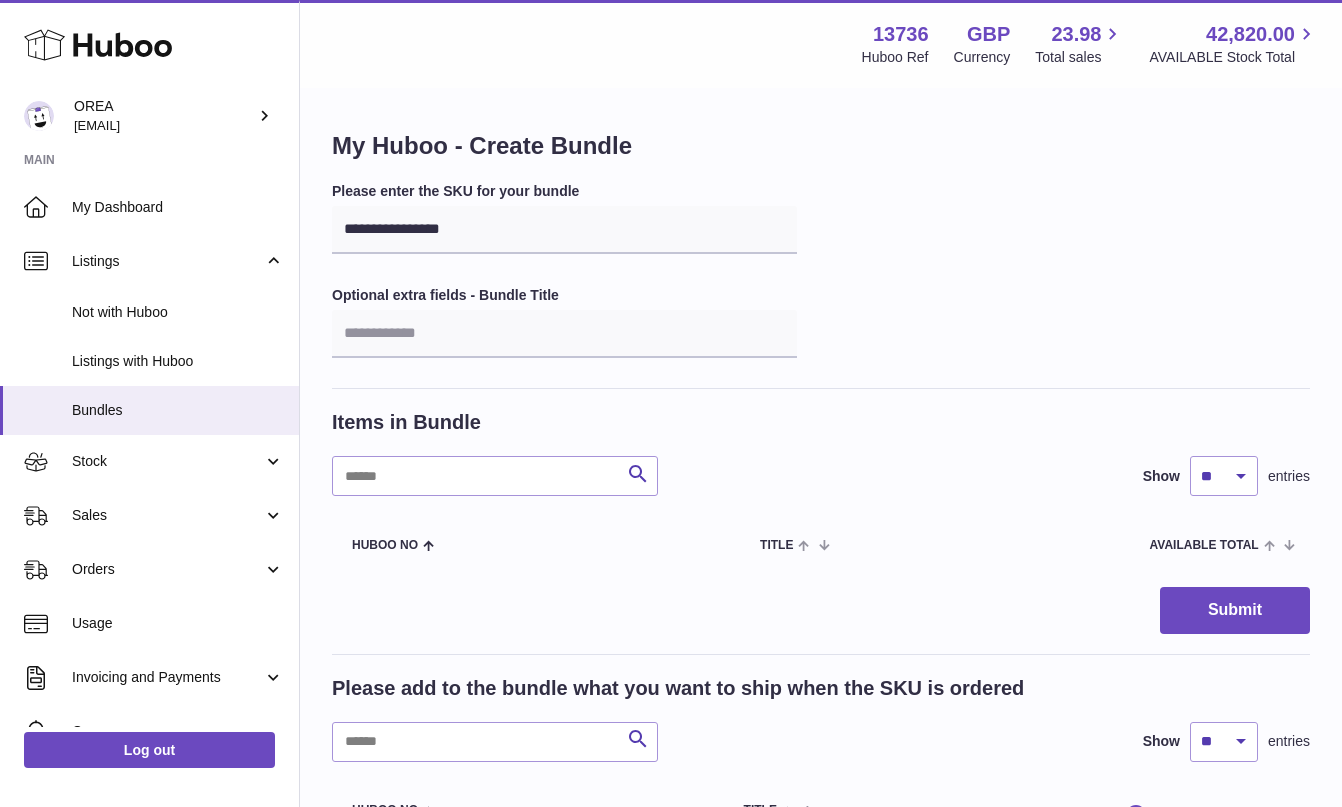 click on "**********" at bounding box center [821, 285] 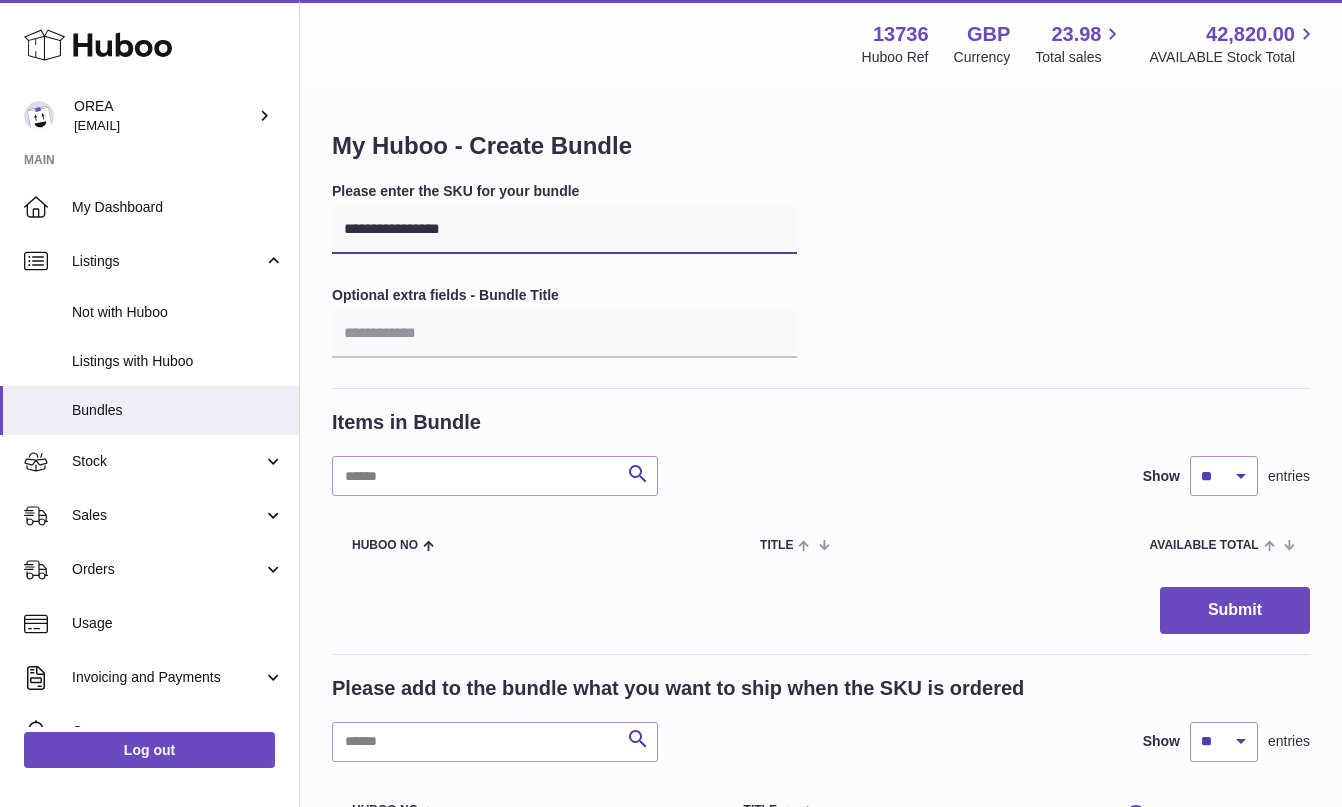 click on "**********" at bounding box center [564, 230] 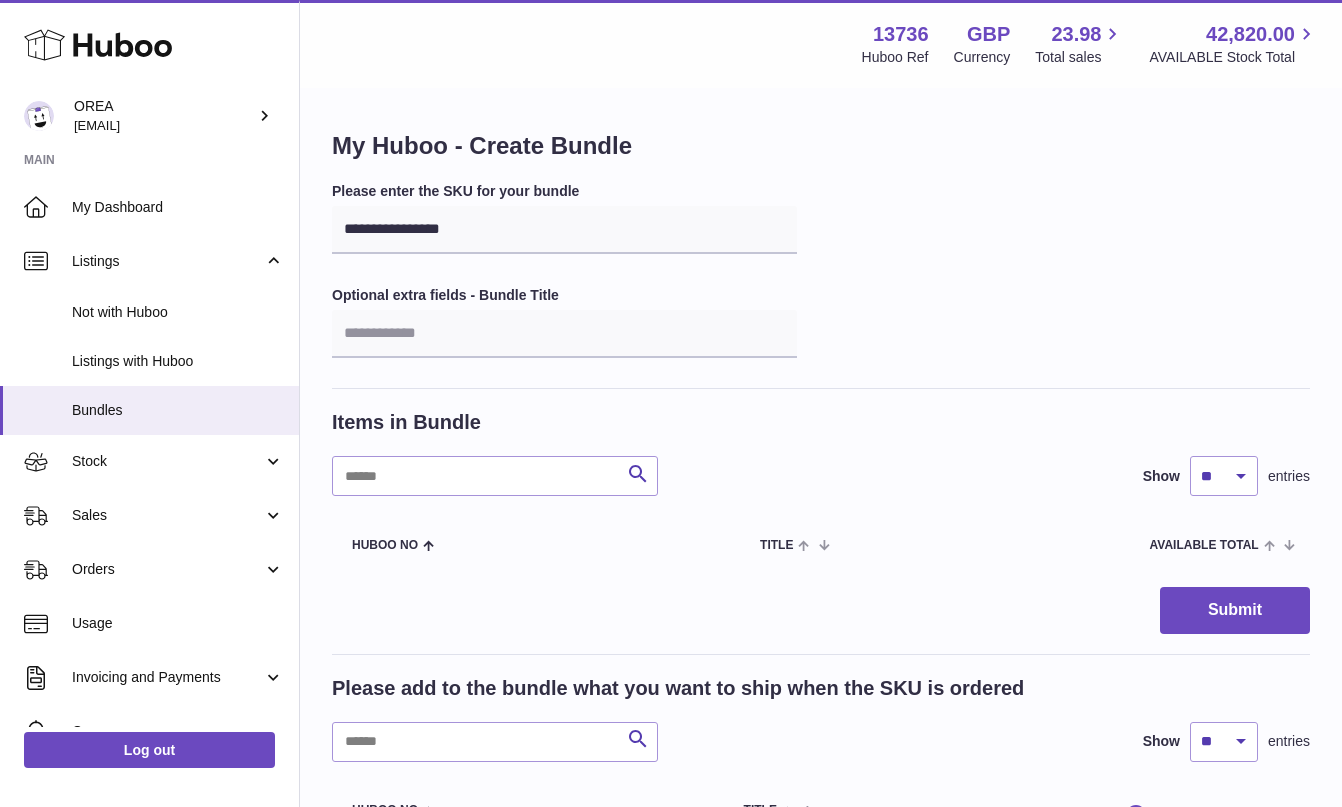 click on "**********" at bounding box center (821, 285) 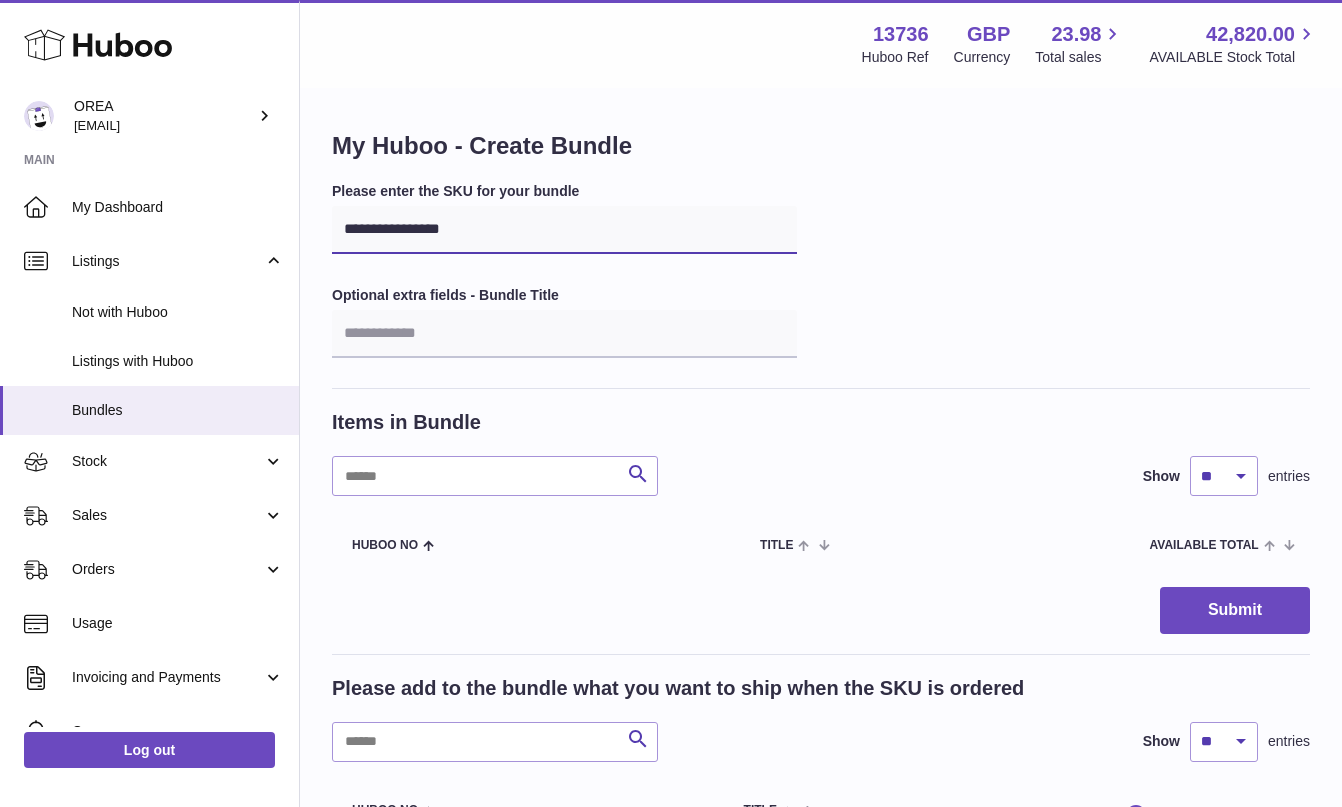 click on "**********" at bounding box center (564, 230) 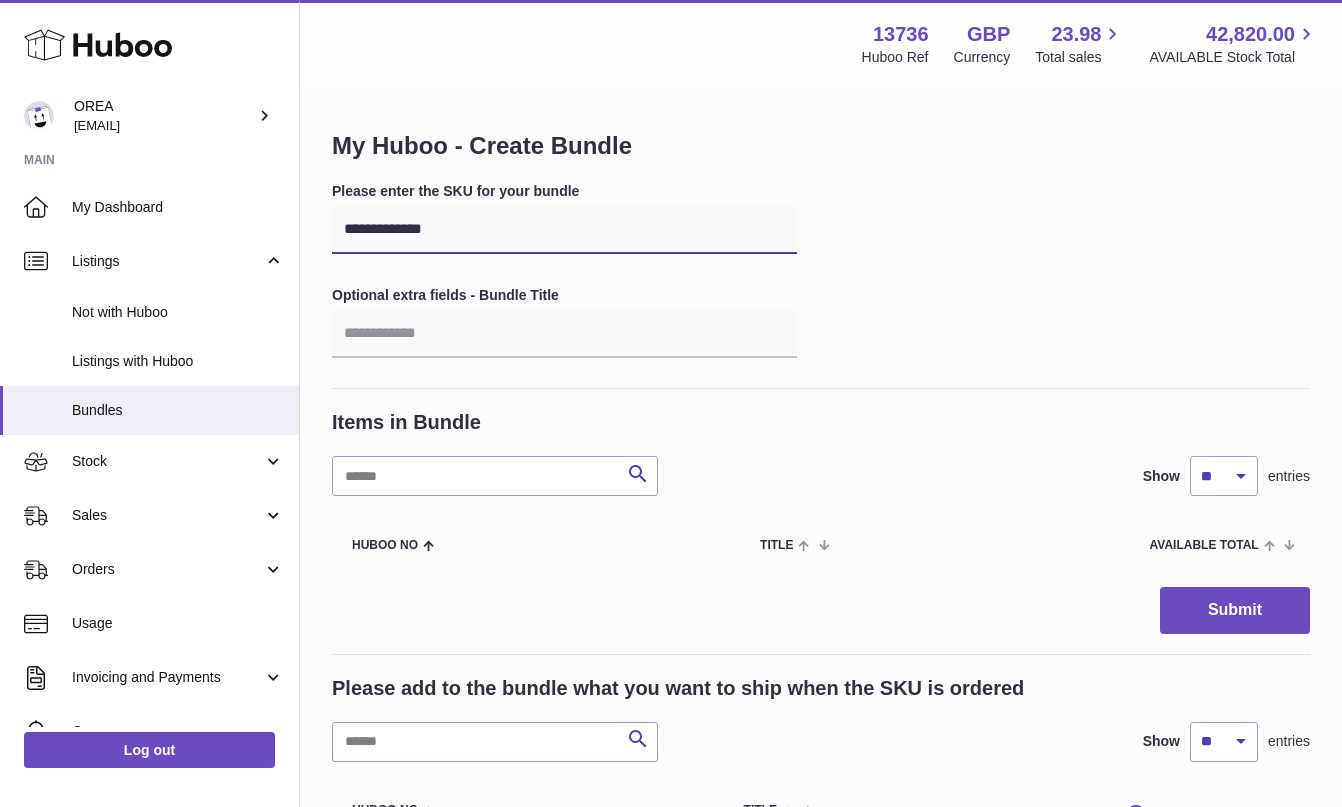 type on "**********" 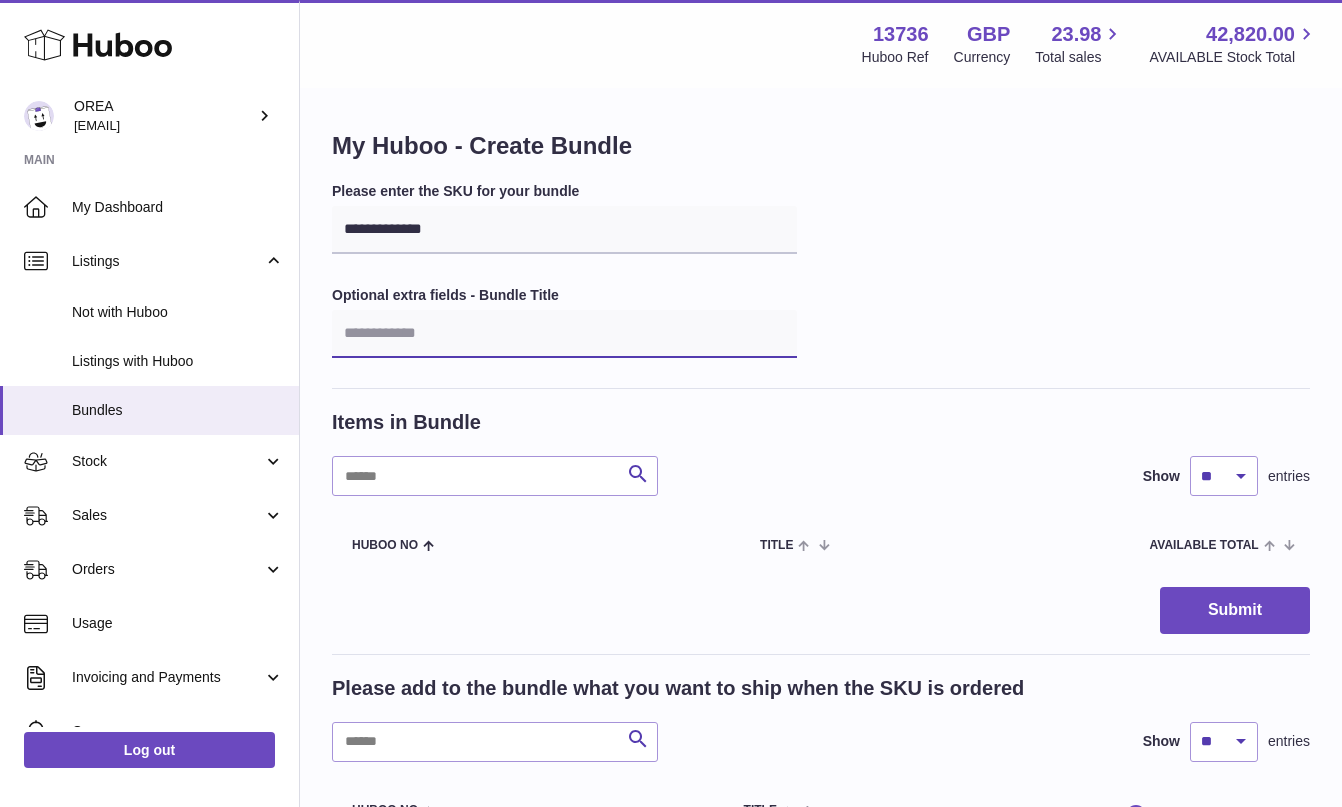 click at bounding box center [564, 334] 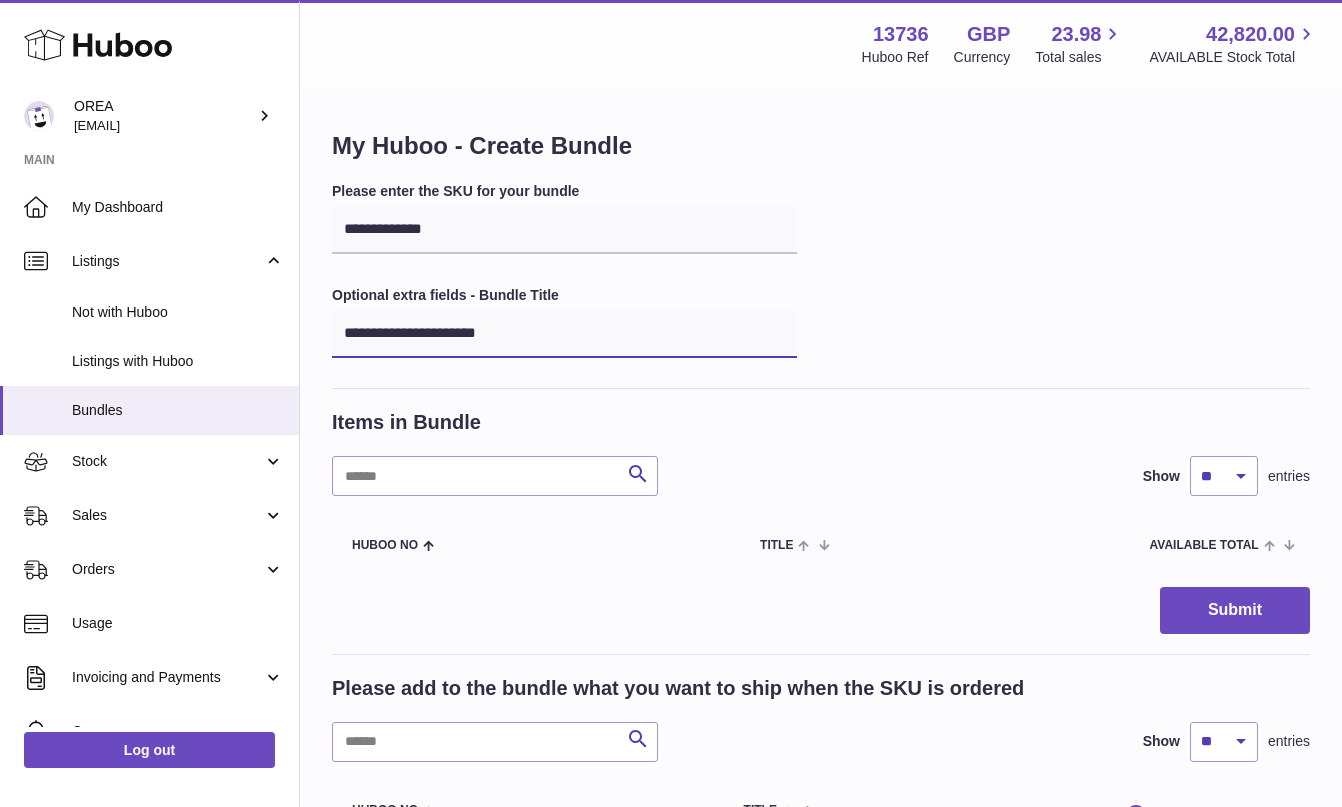 type on "**********" 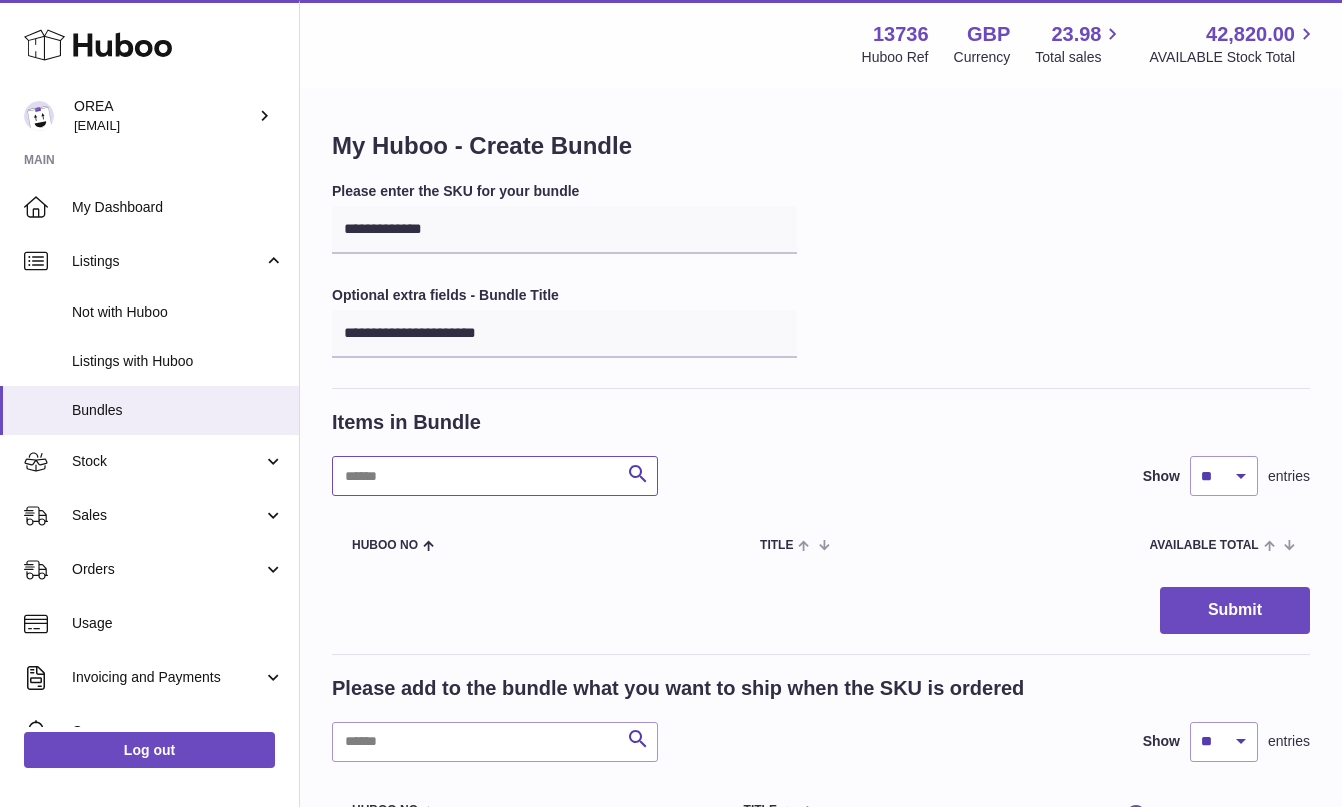 click at bounding box center (495, 476) 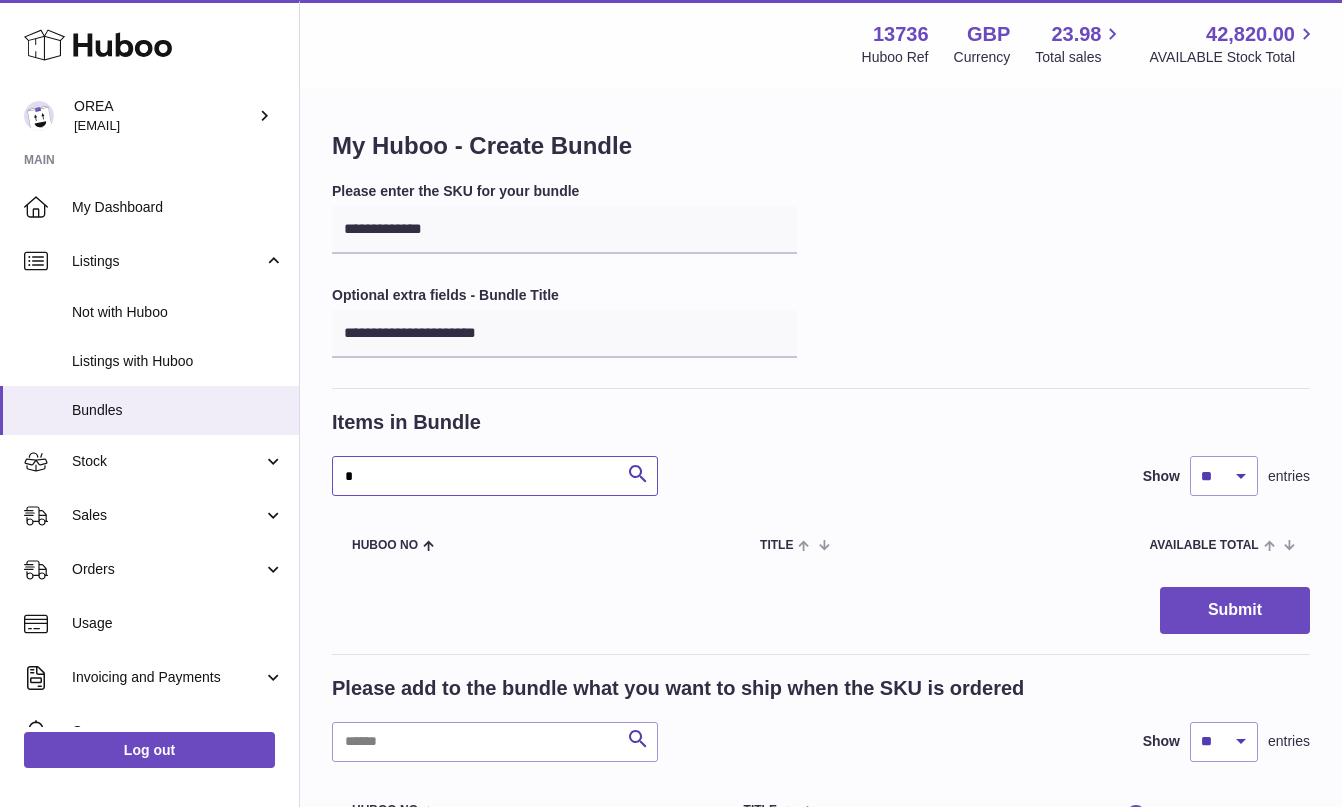type on "**" 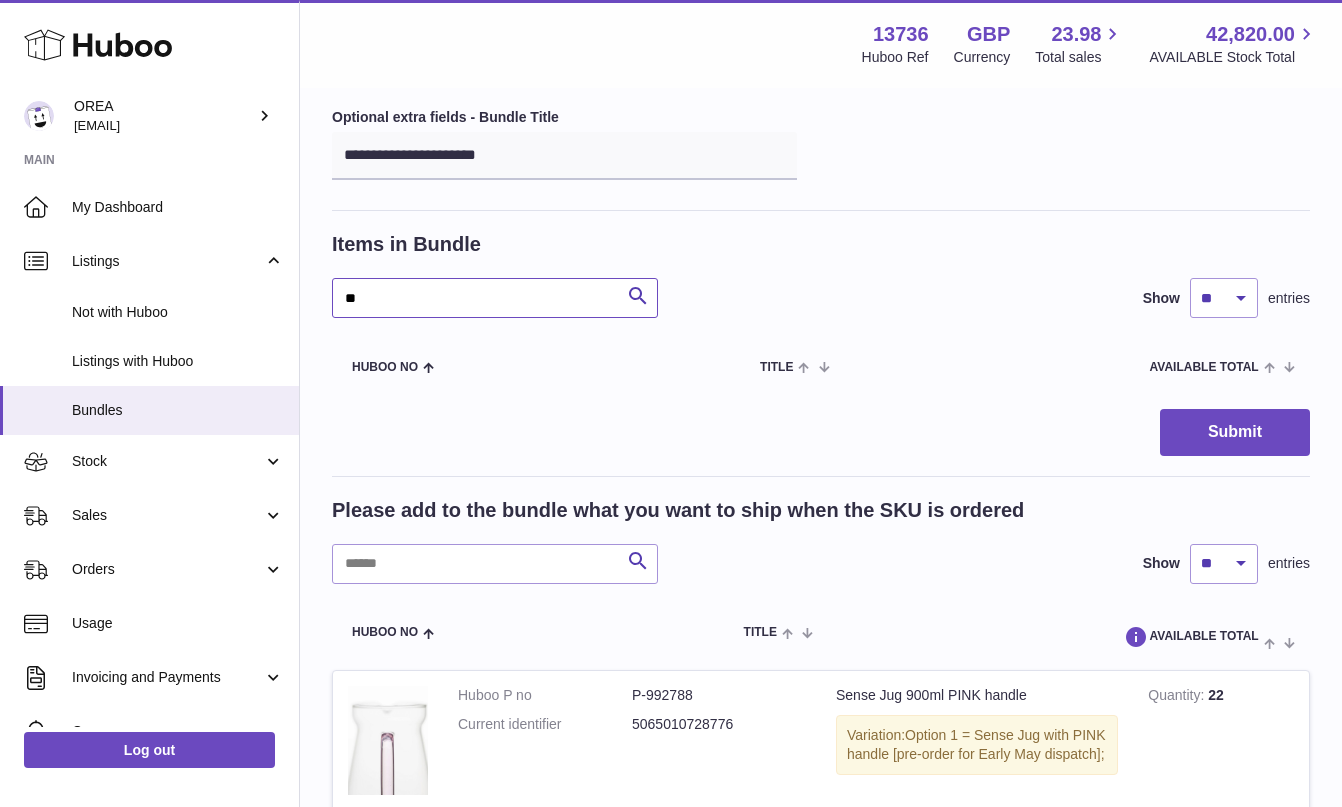 scroll, scrollTop: 175, scrollLeft: 0, axis: vertical 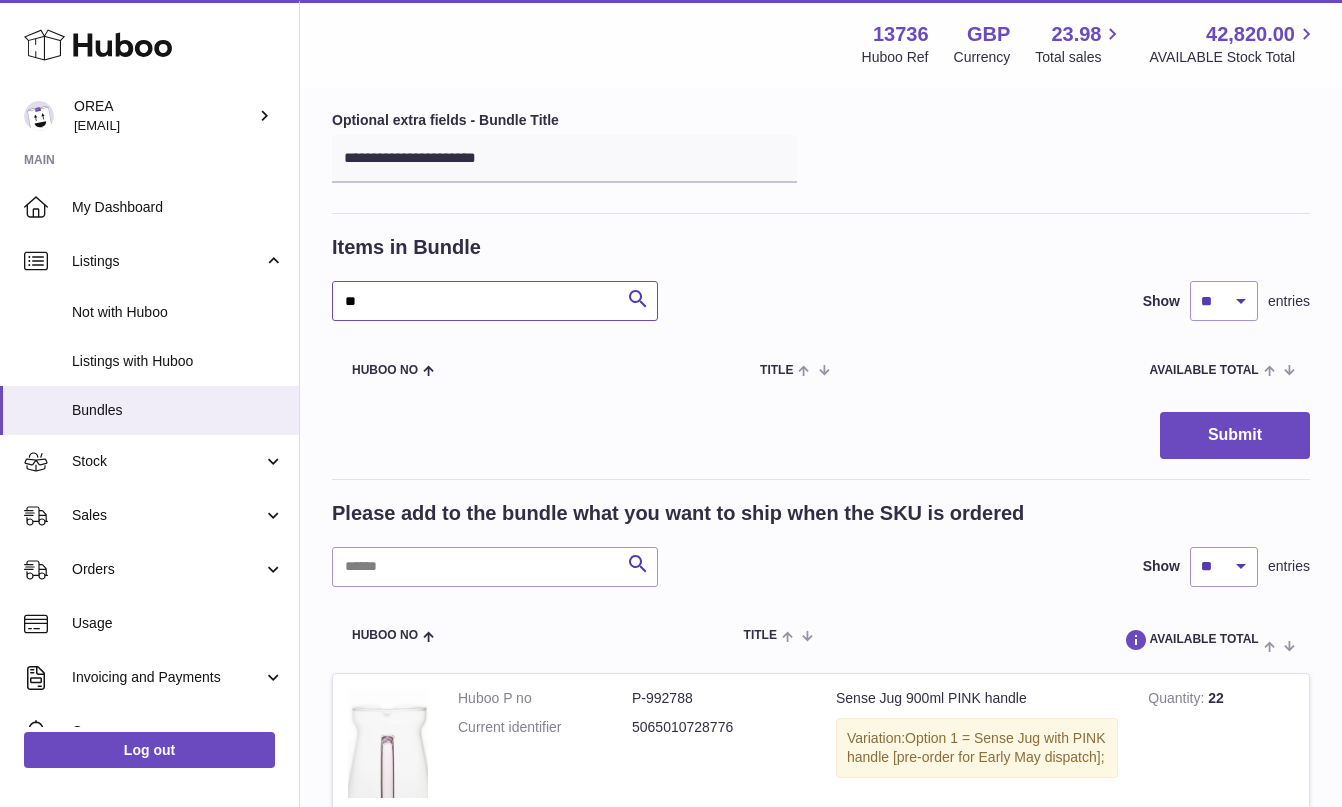 type 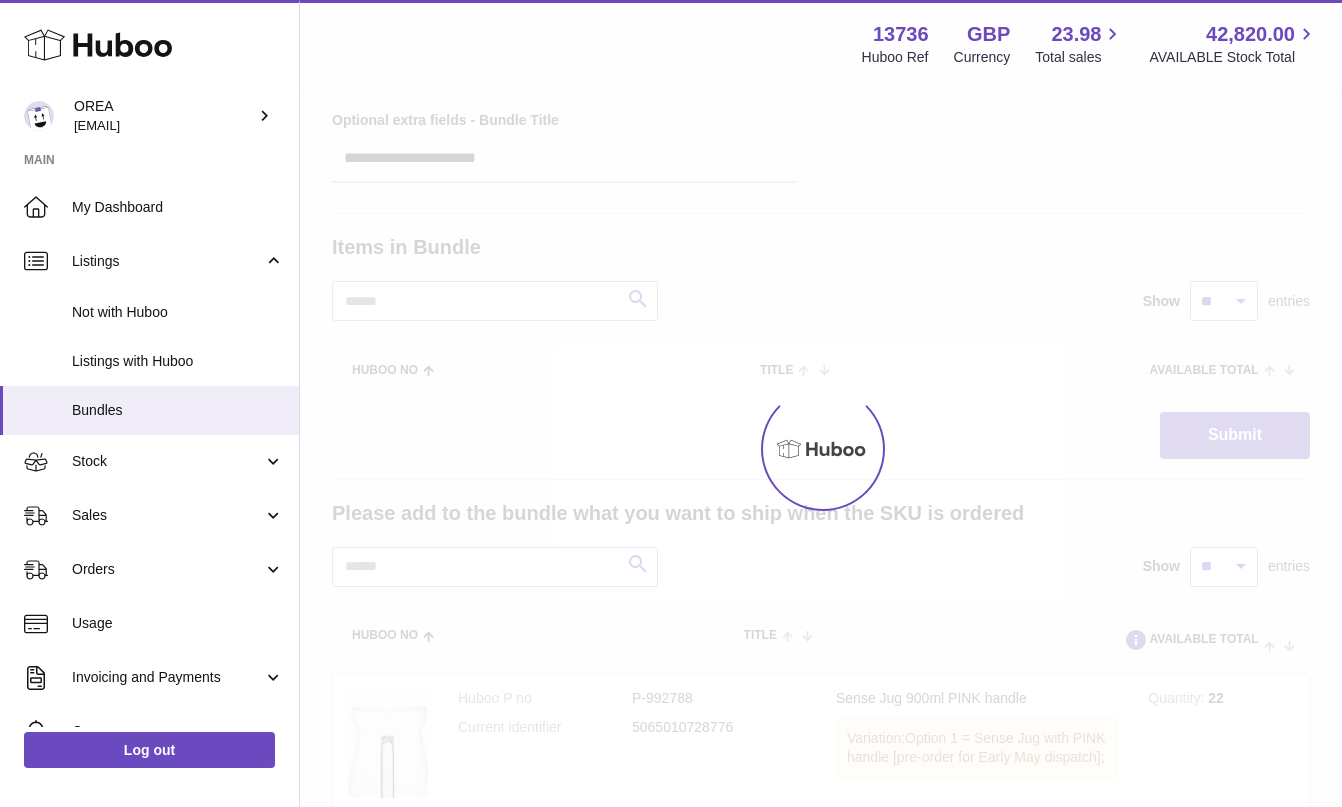 click at bounding box center [821, 448] 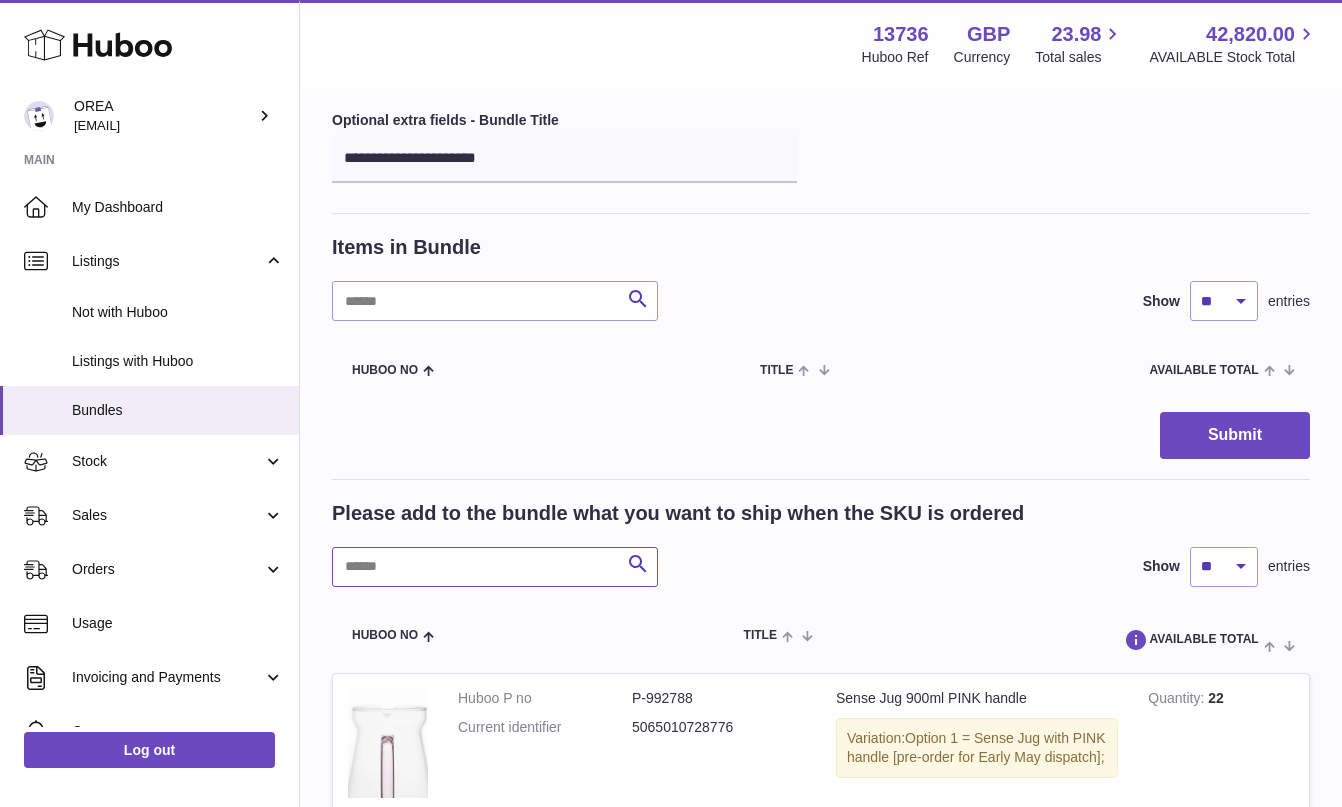 click at bounding box center [495, 567] 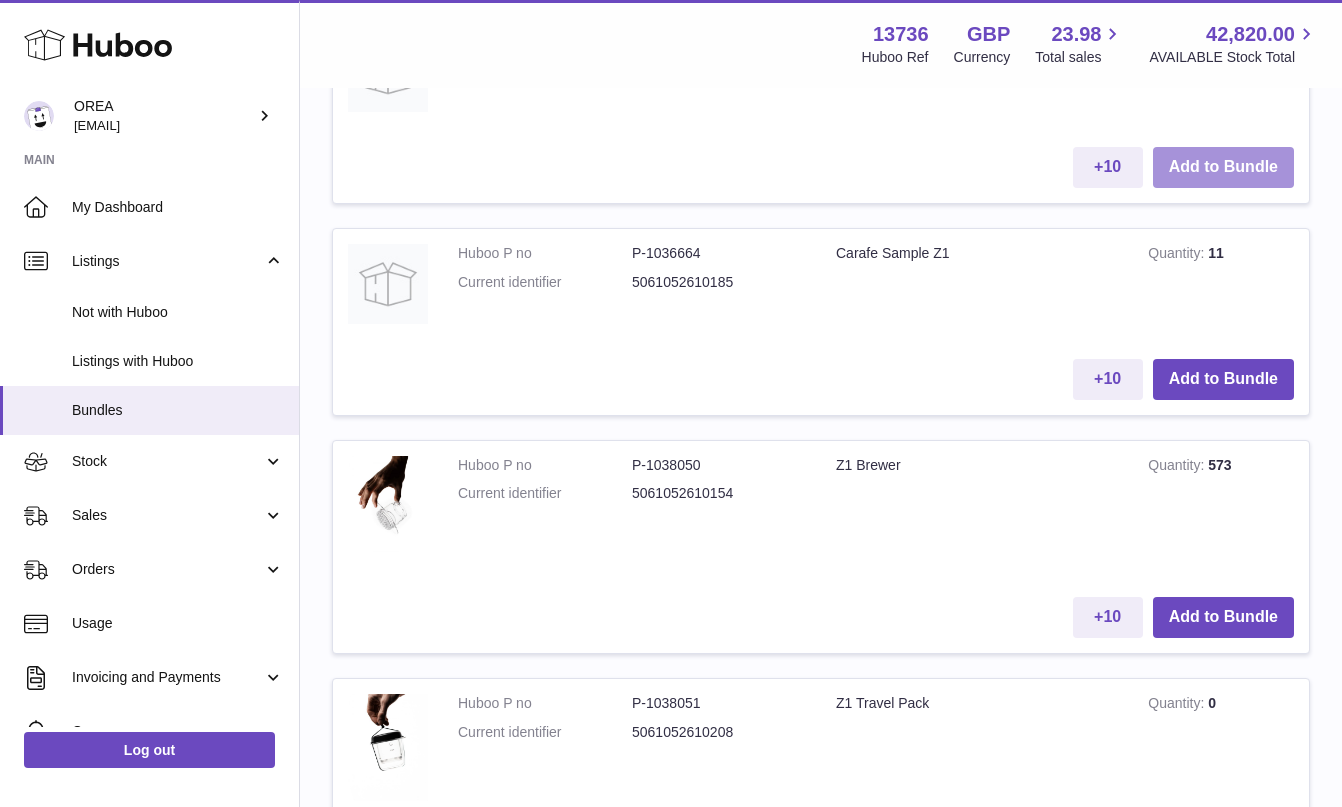 scroll, scrollTop: 851, scrollLeft: 0, axis: vertical 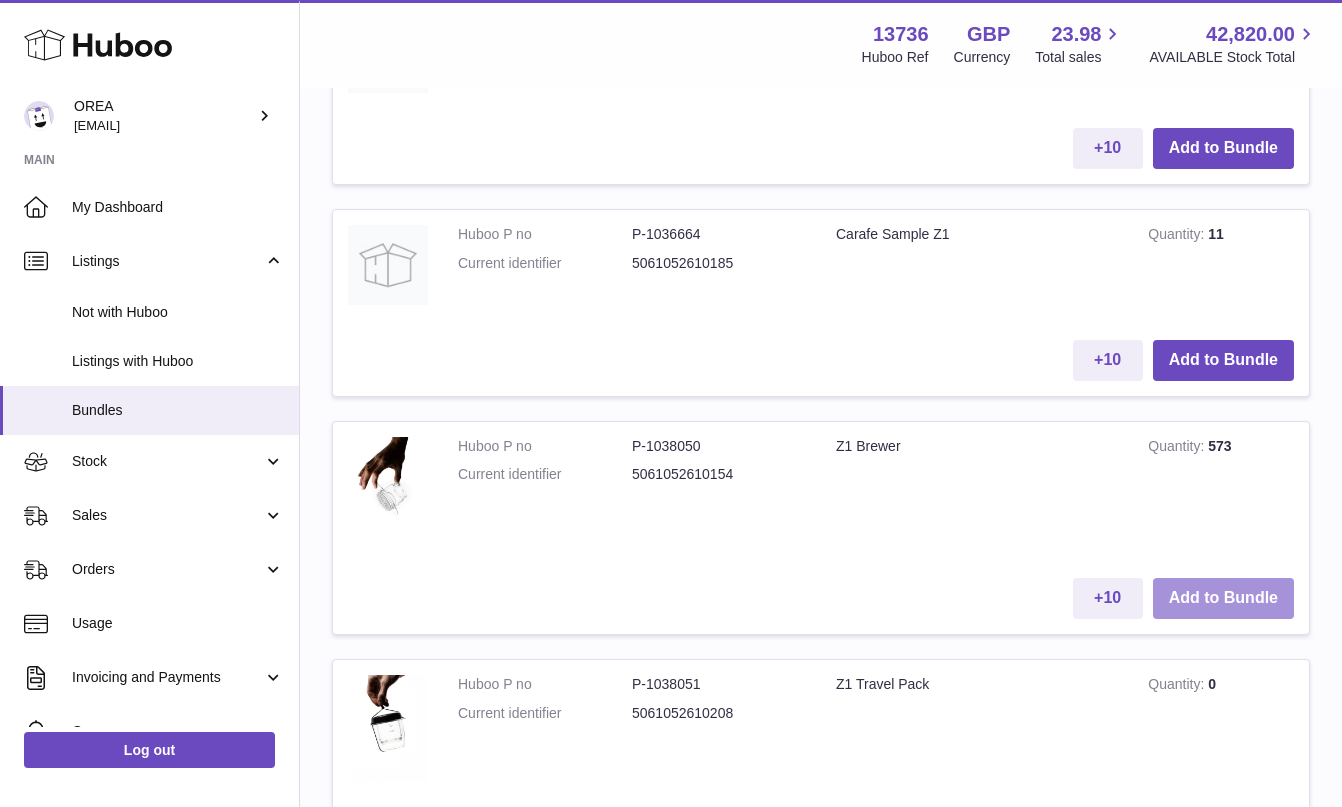 type on "**" 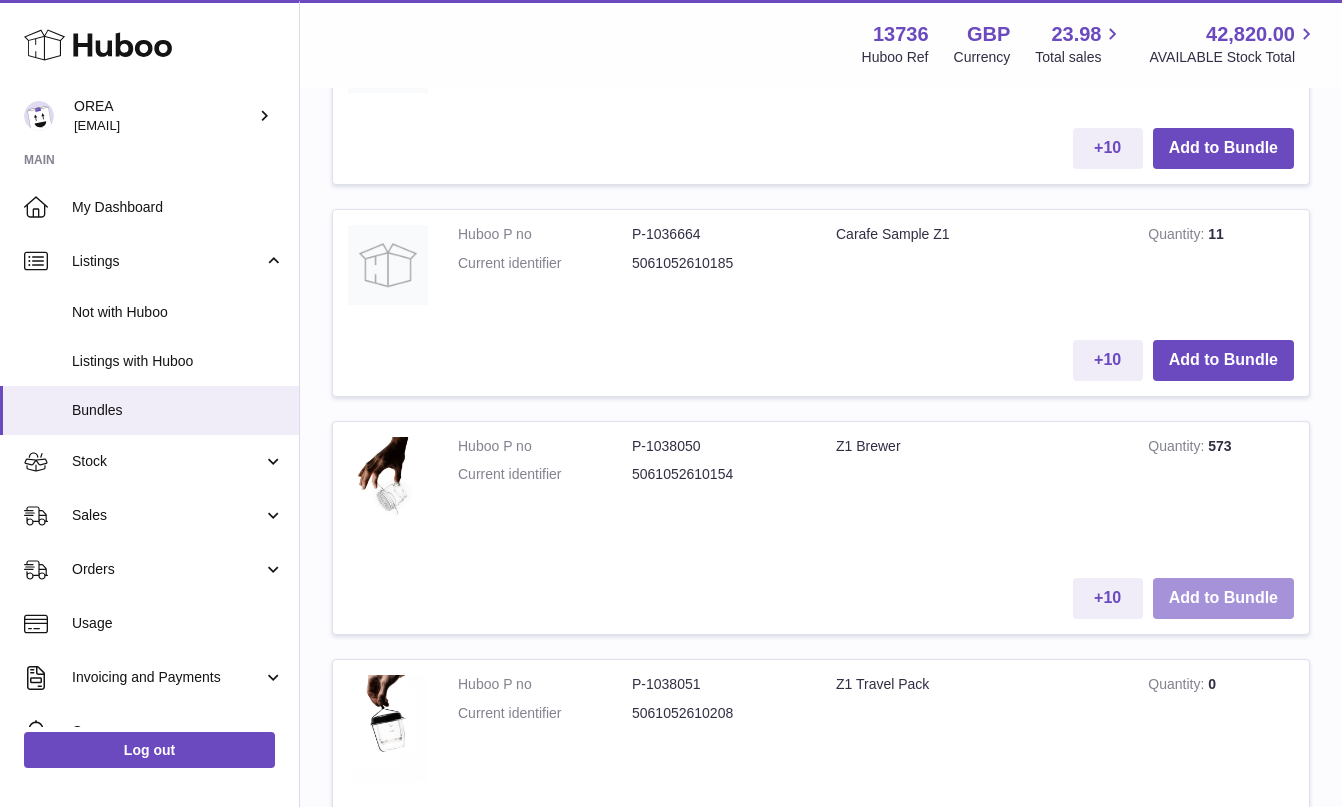 click on "Add to Bundle" at bounding box center (1223, 598) 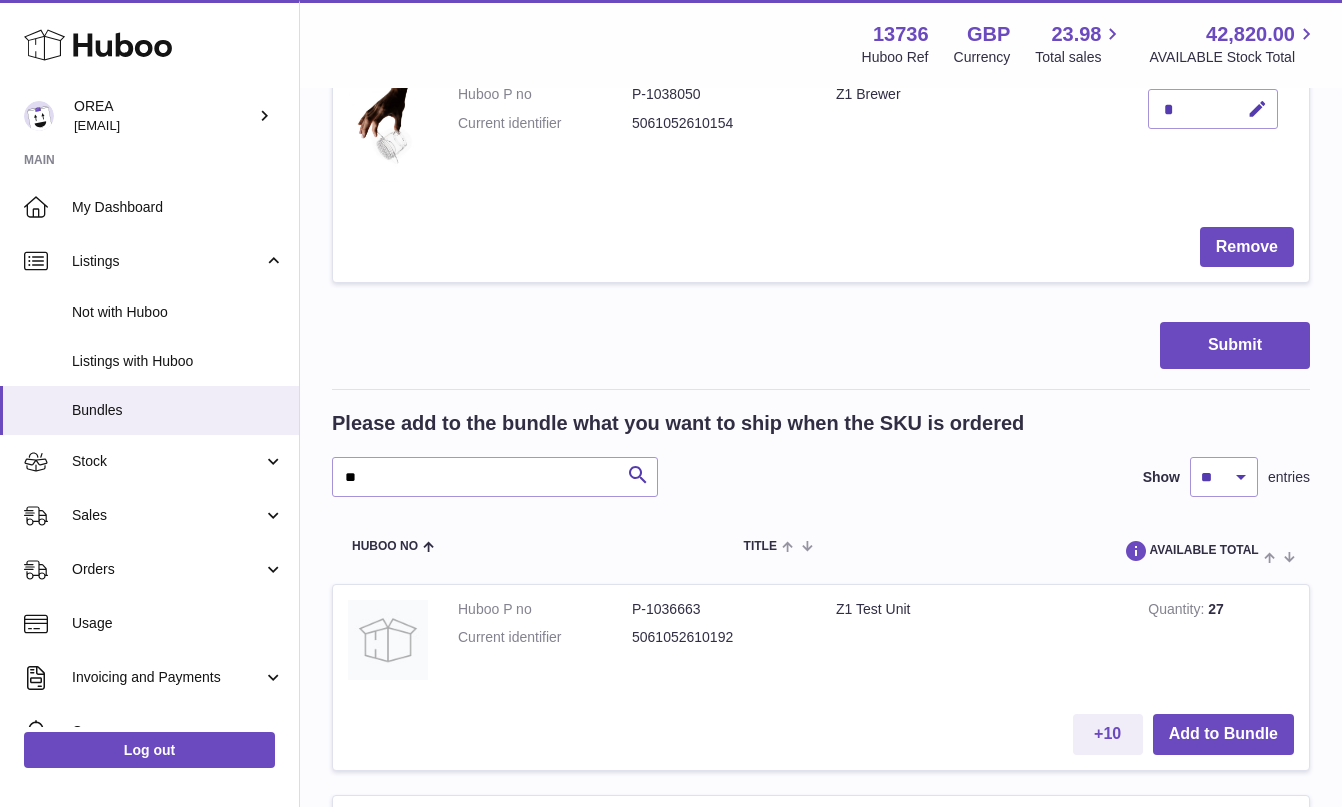 scroll, scrollTop: 159, scrollLeft: 0, axis: vertical 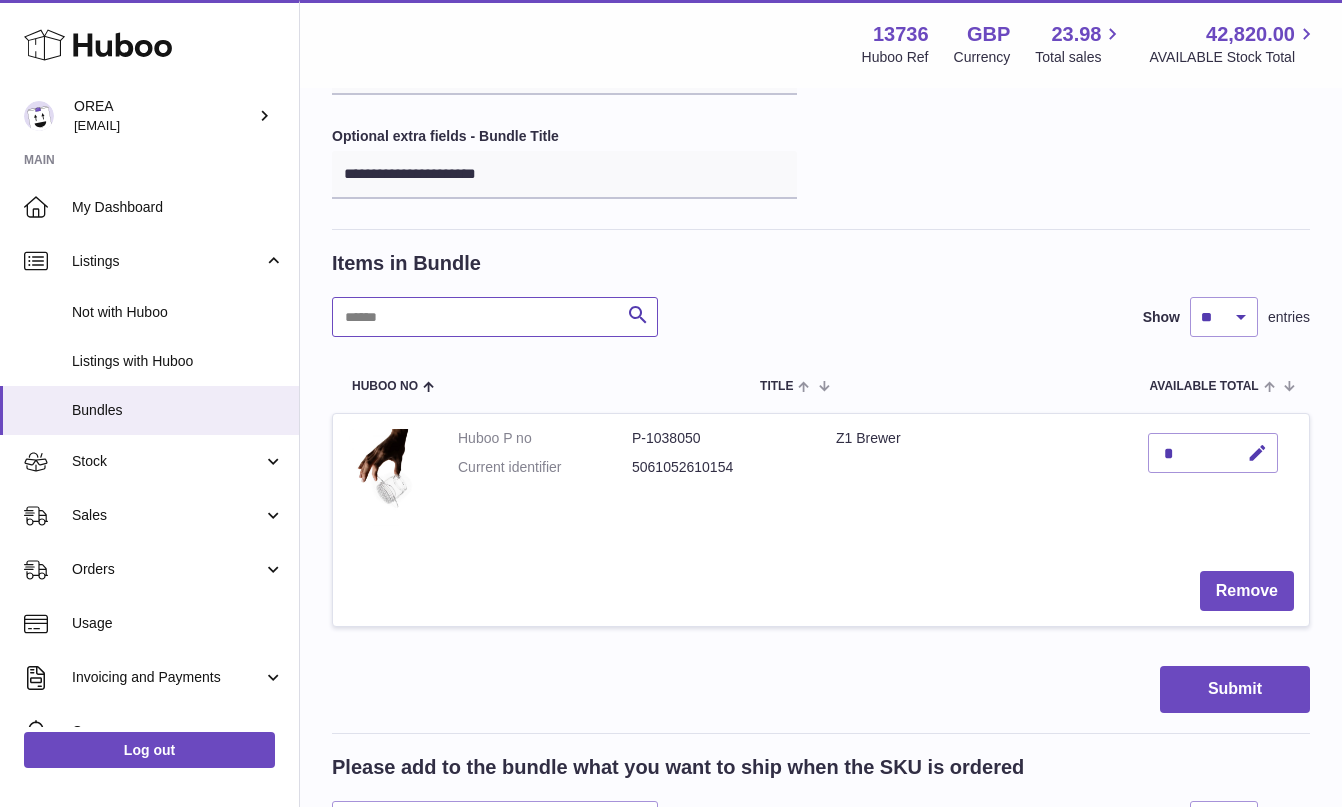 click at bounding box center (495, 317) 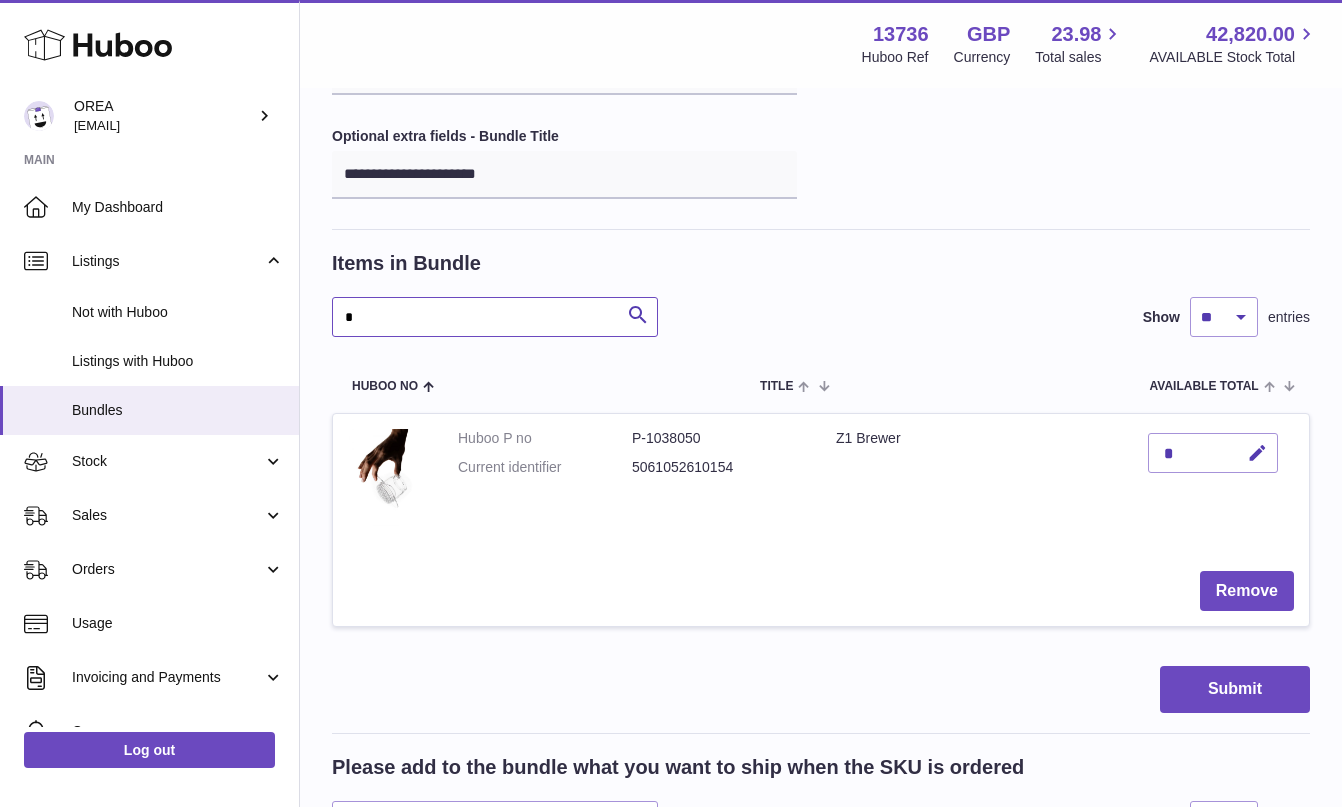 type on "**" 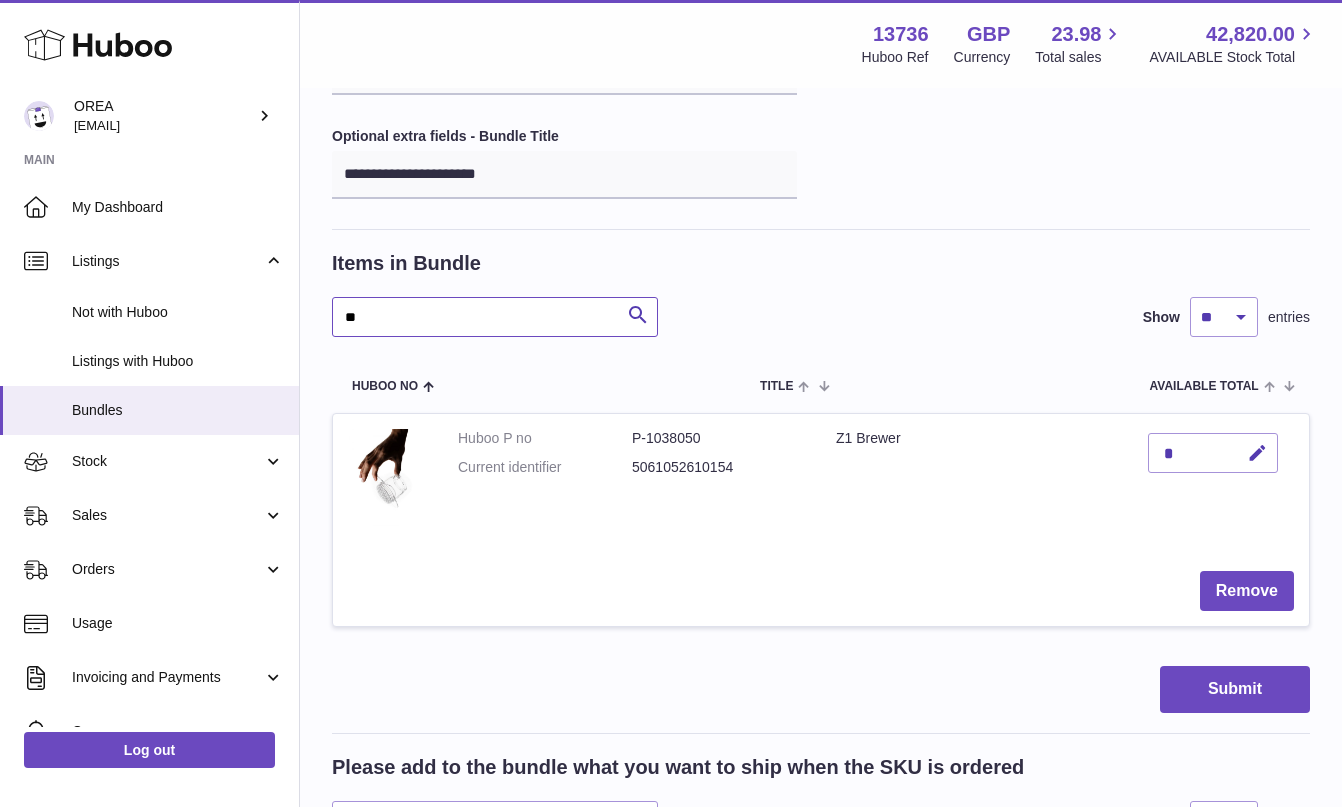 type 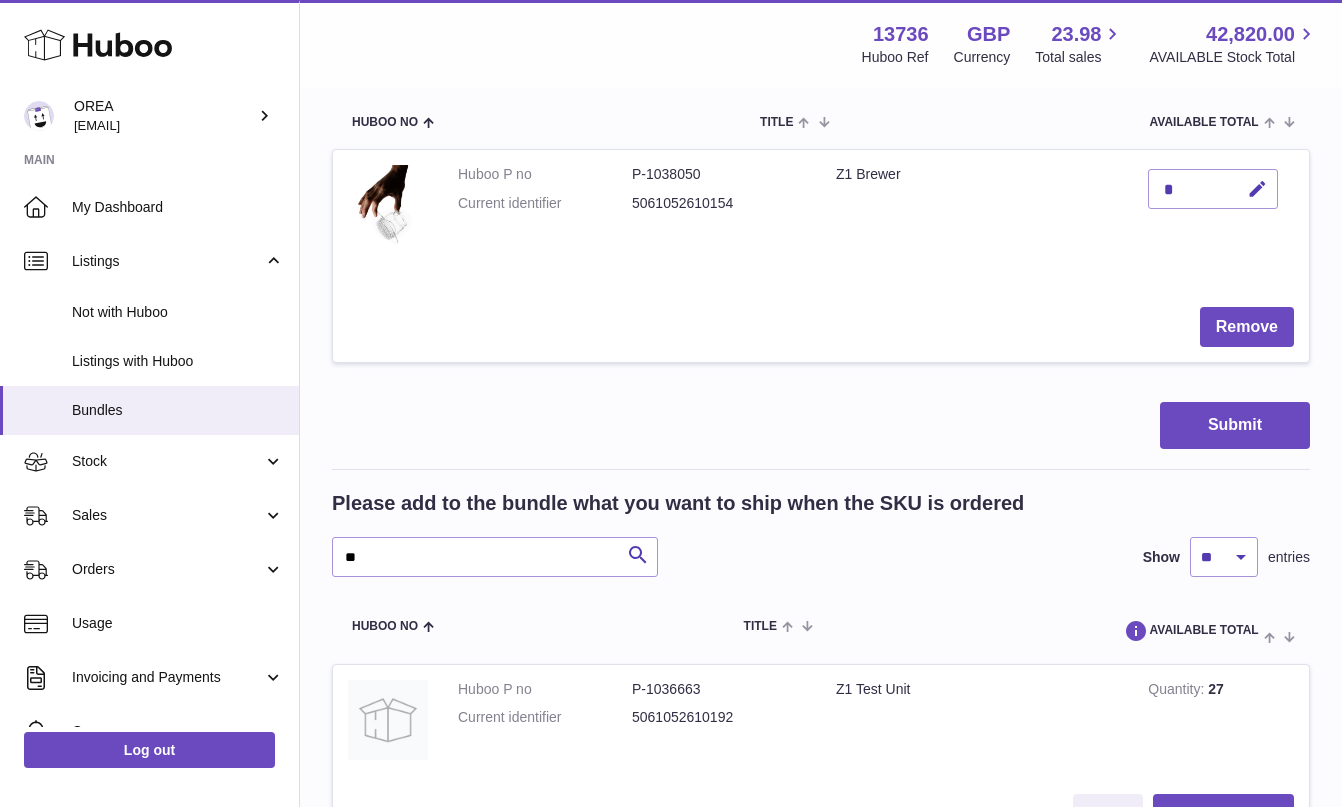 scroll, scrollTop: 619, scrollLeft: 0, axis: vertical 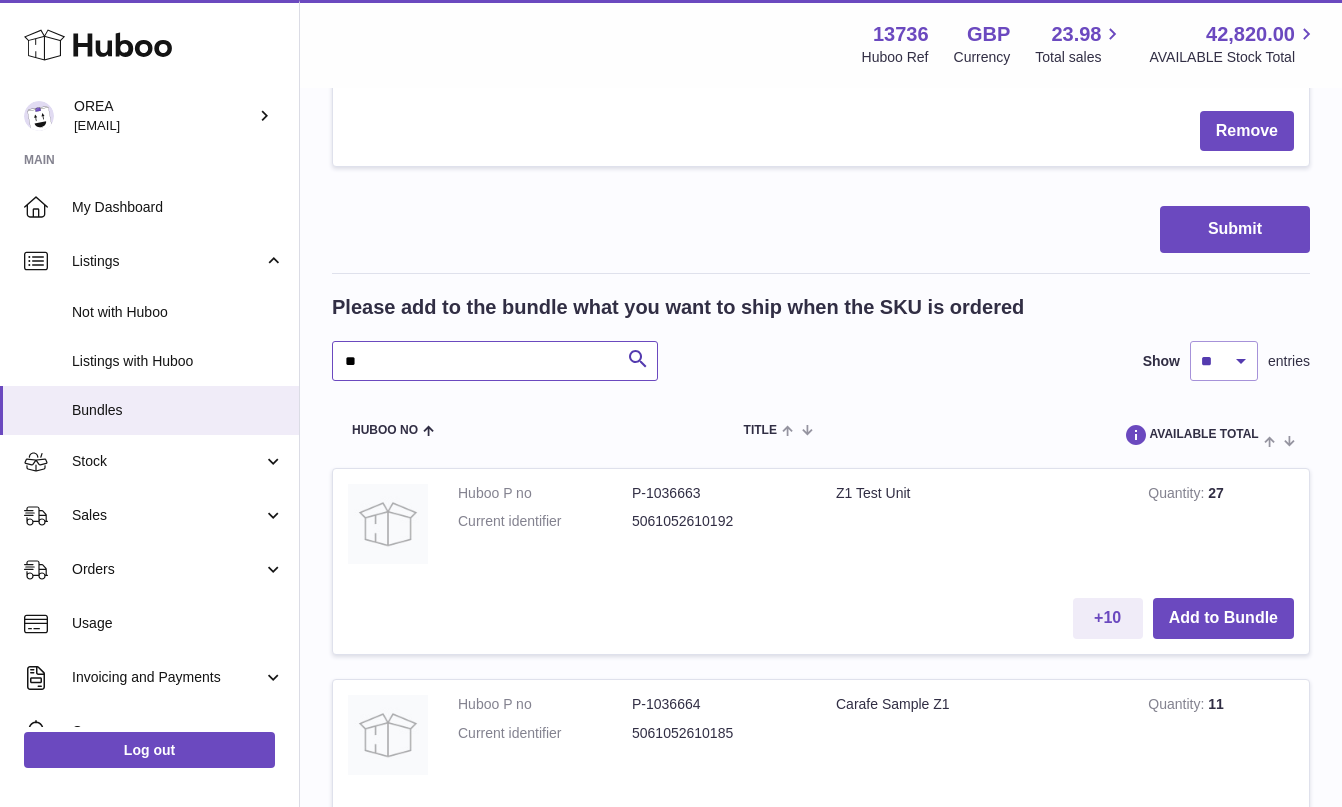 click on "**" at bounding box center (495, 361) 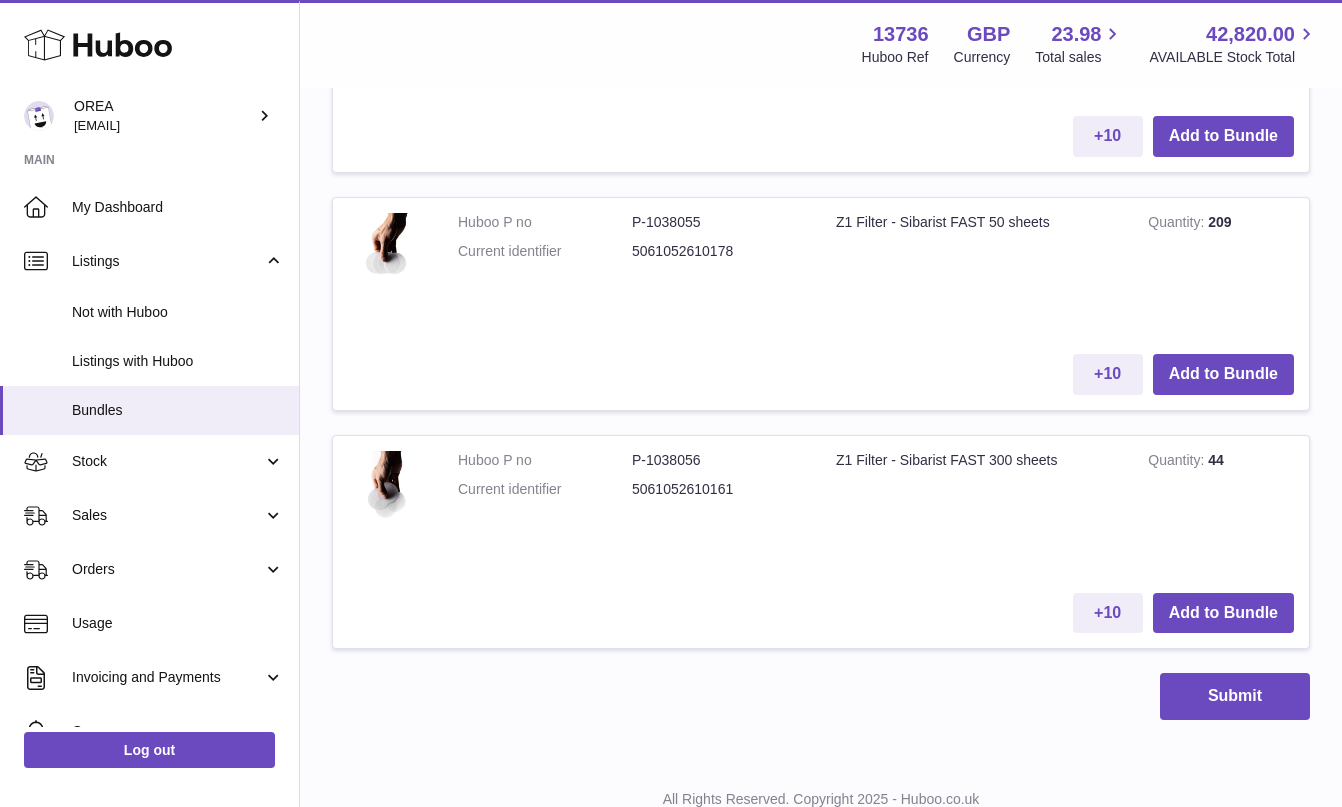 scroll, scrollTop: 2576, scrollLeft: 0, axis: vertical 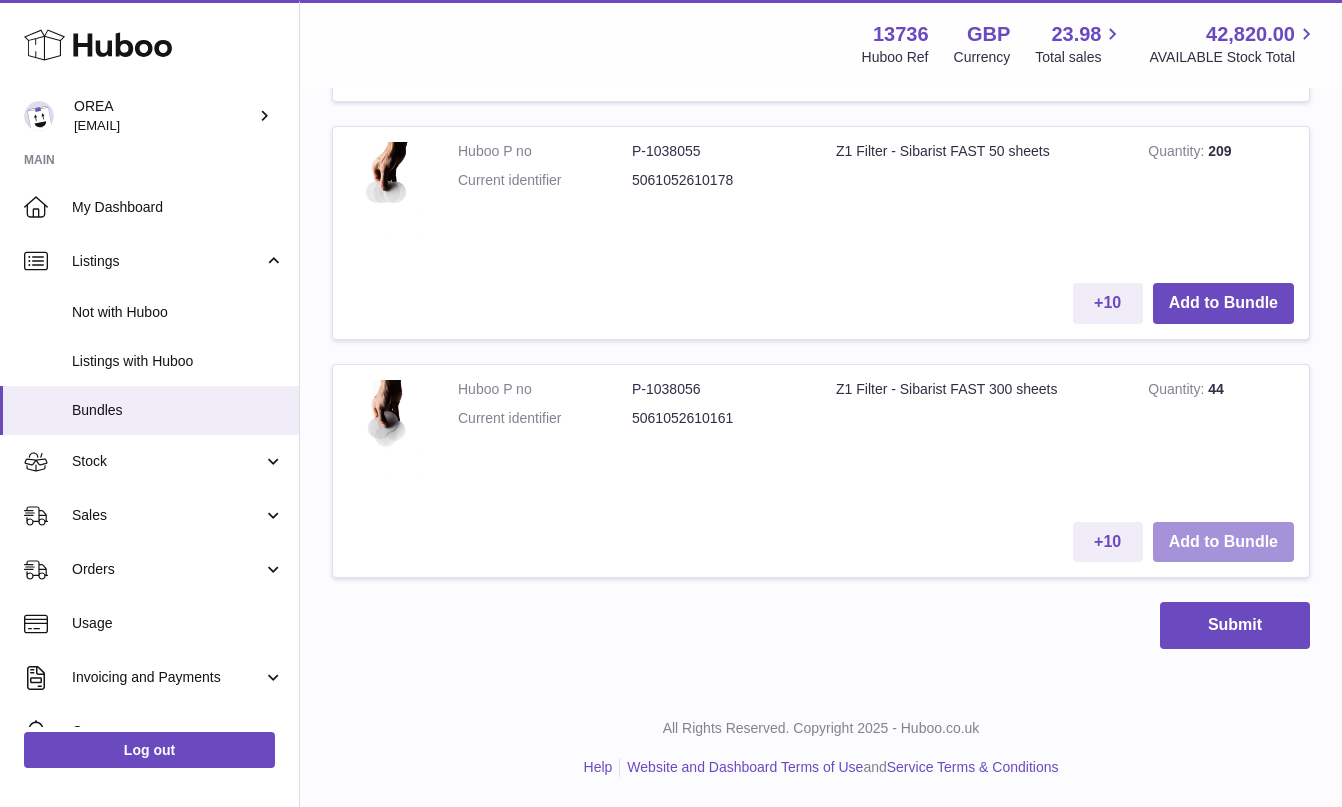 click on "Add to Bundle" at bounding box center (1223, 542) 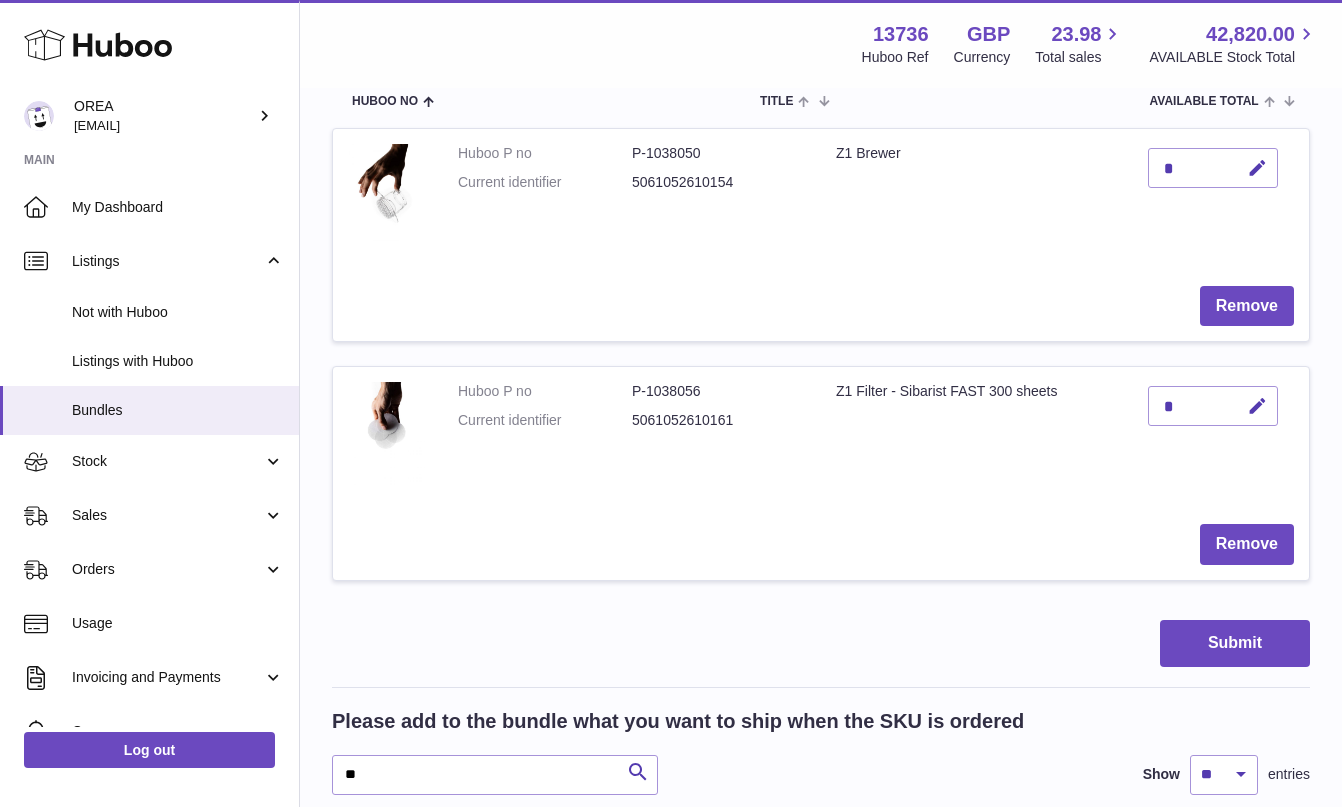 scroll, scrollTop: 434, scrollLeft: 0, axis: vertical 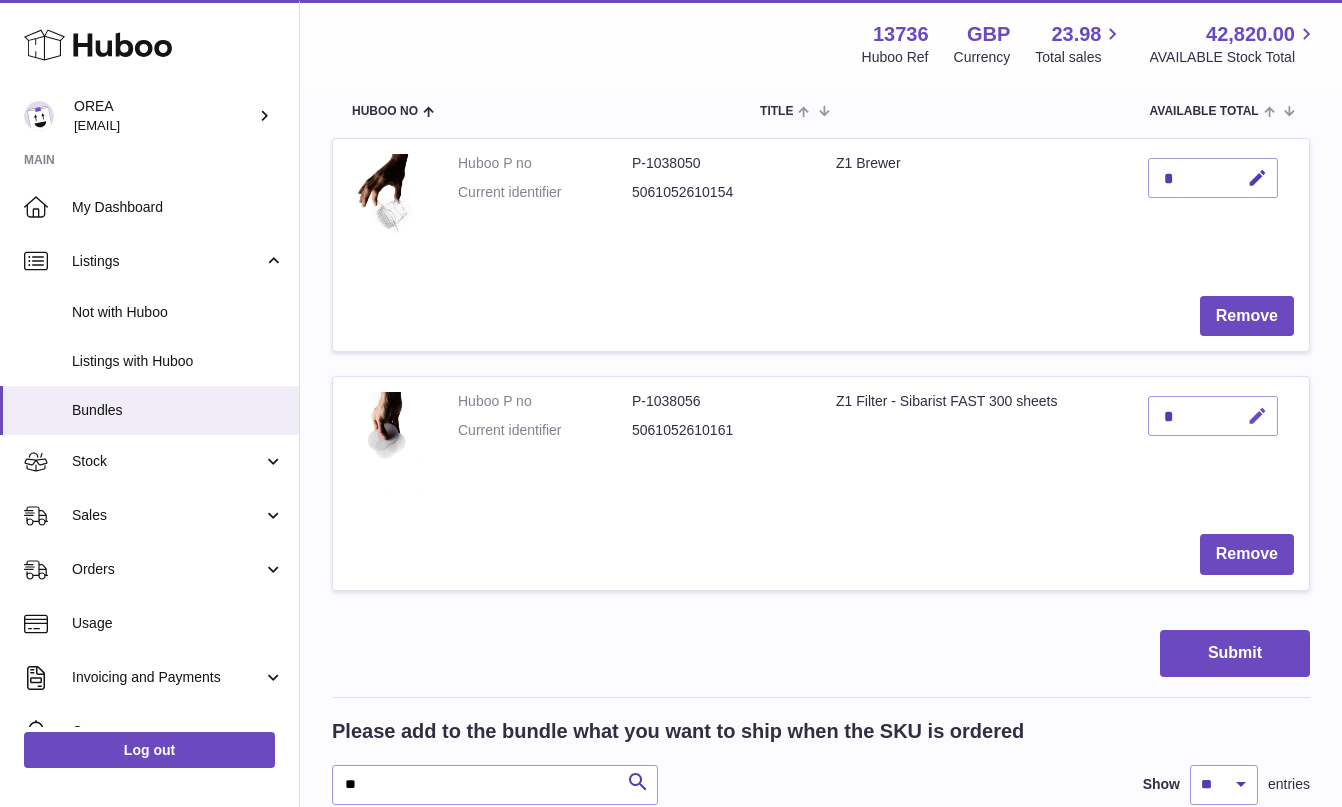 click at bounding box center [1257, 416] 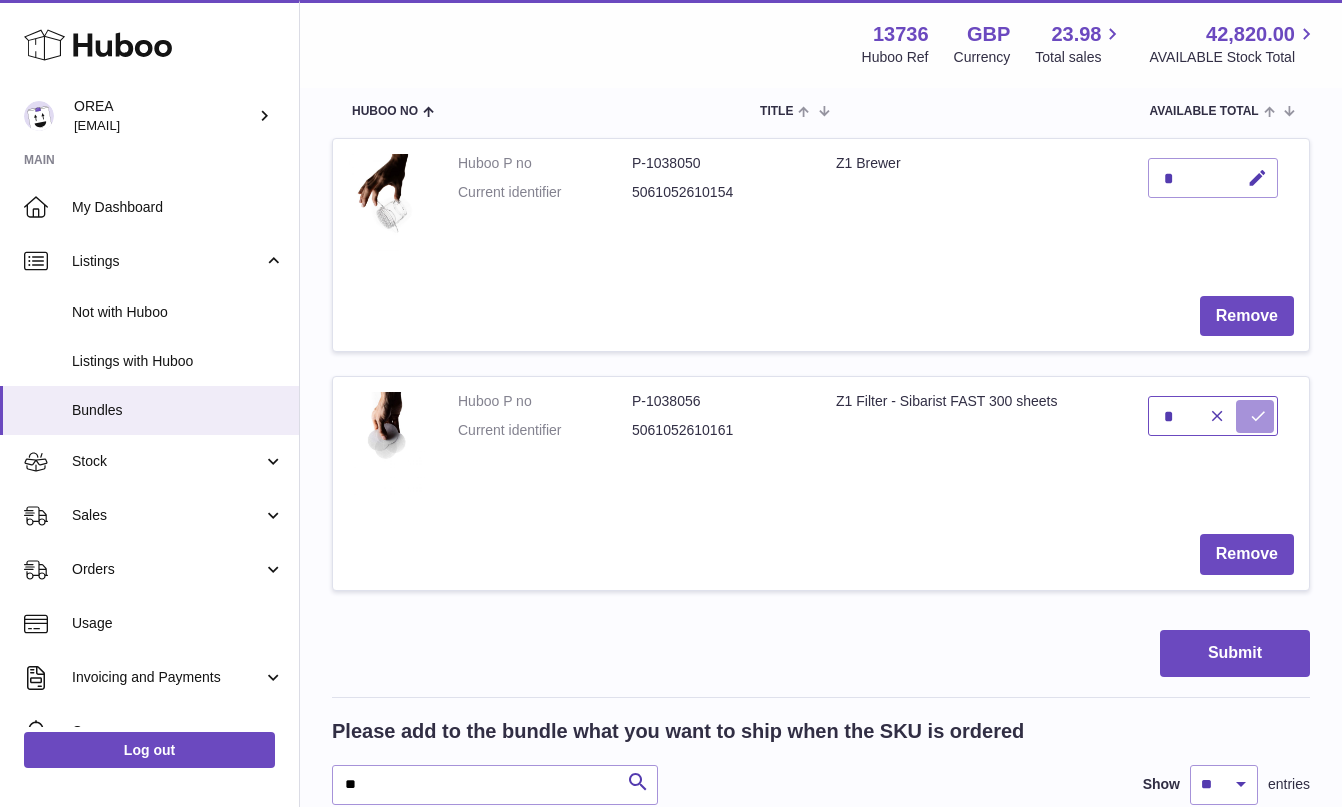 type on "*" 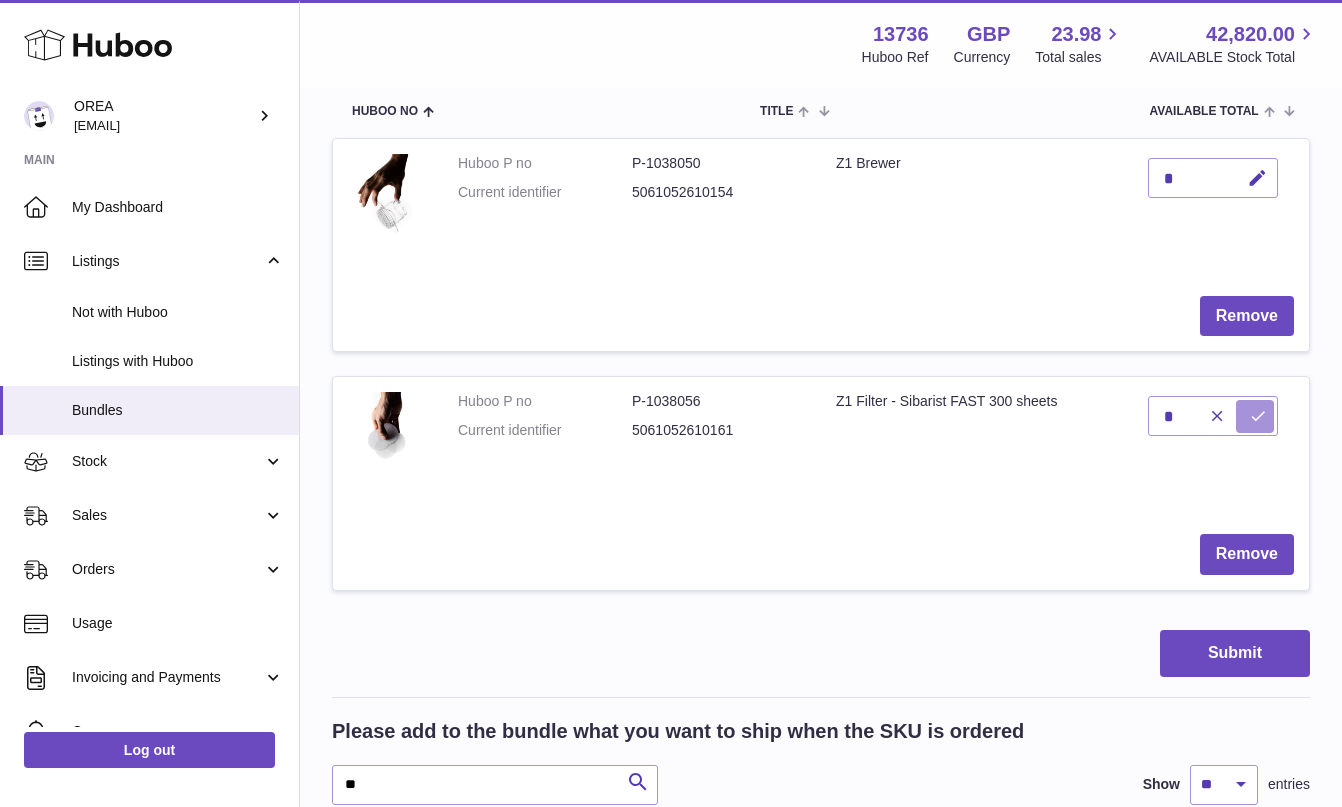 click at bounding box center (1258, 416) 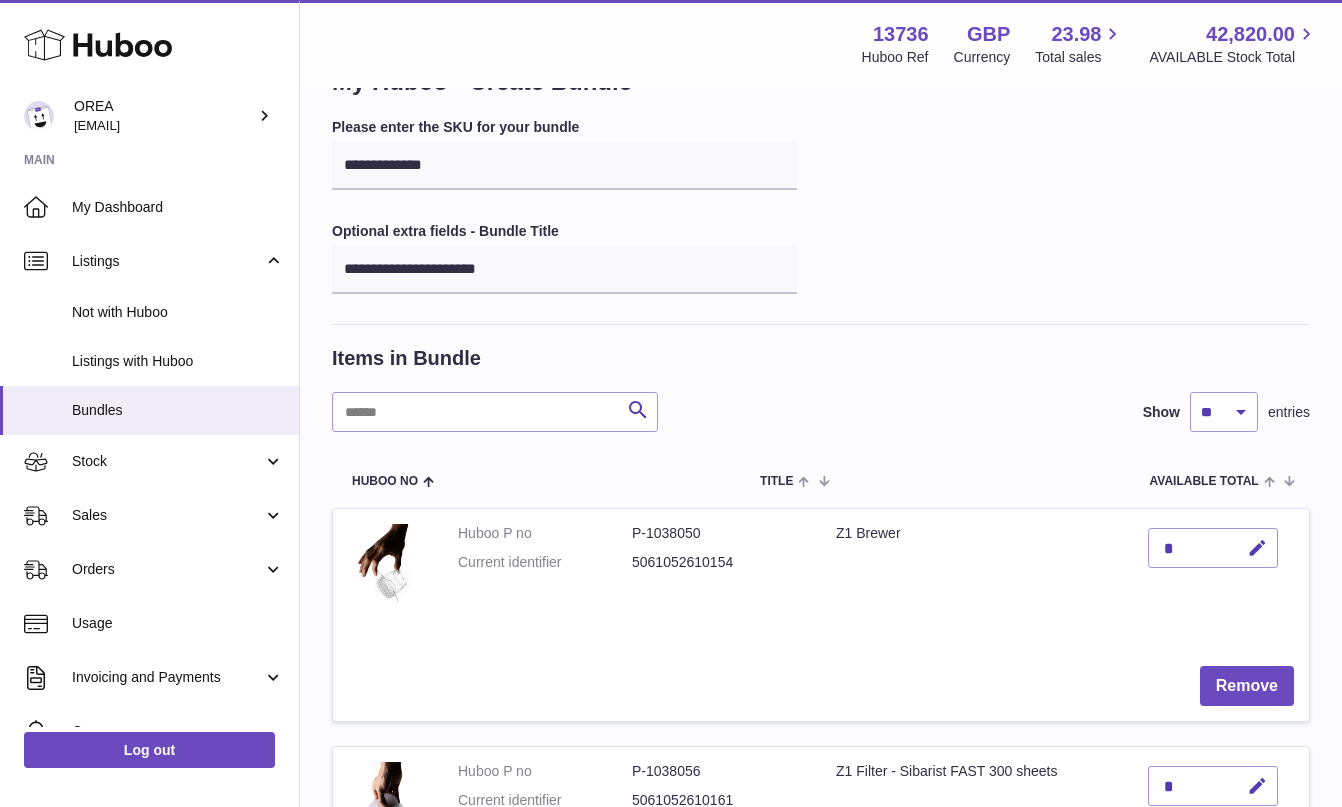scroll, scrollTop: 74, scrollLeft: 0, axis: vertical 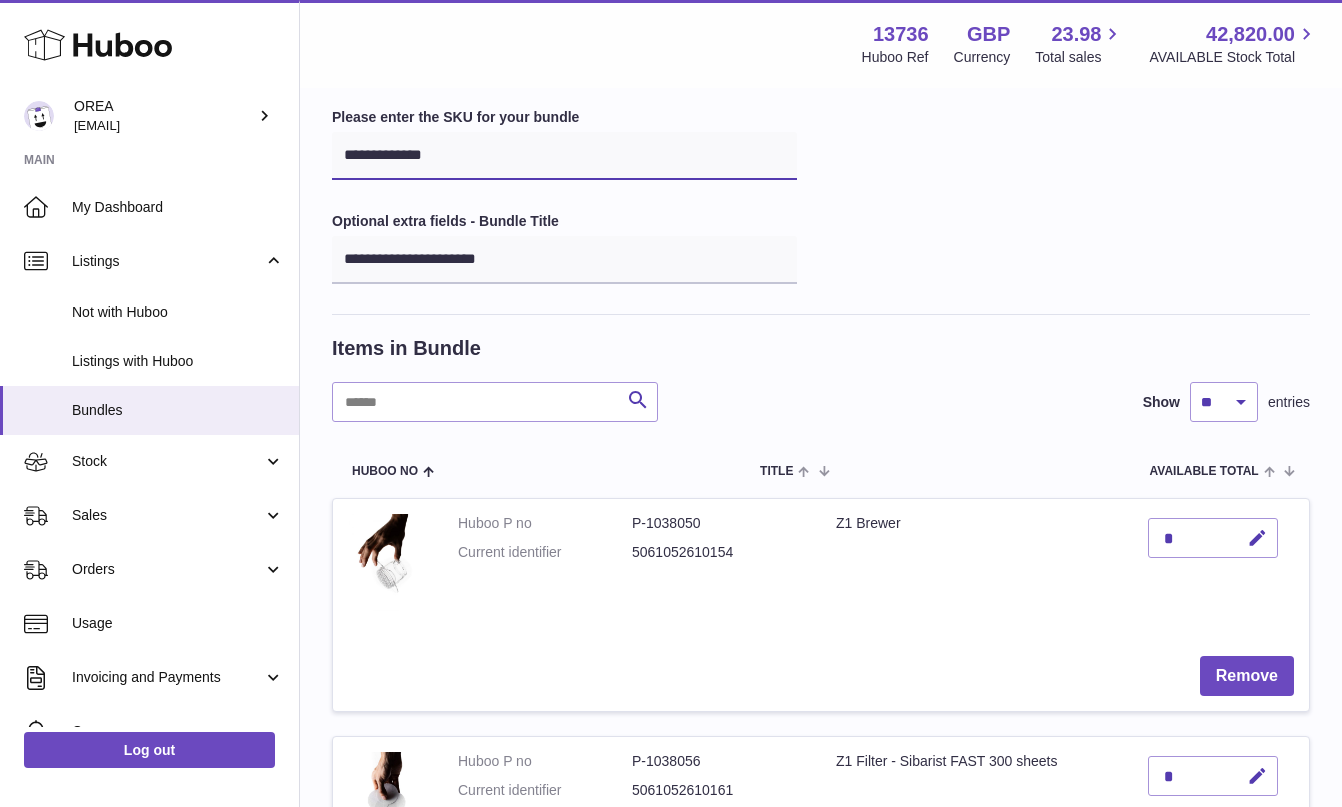 click on "**********" at bounding box center [564, 156] 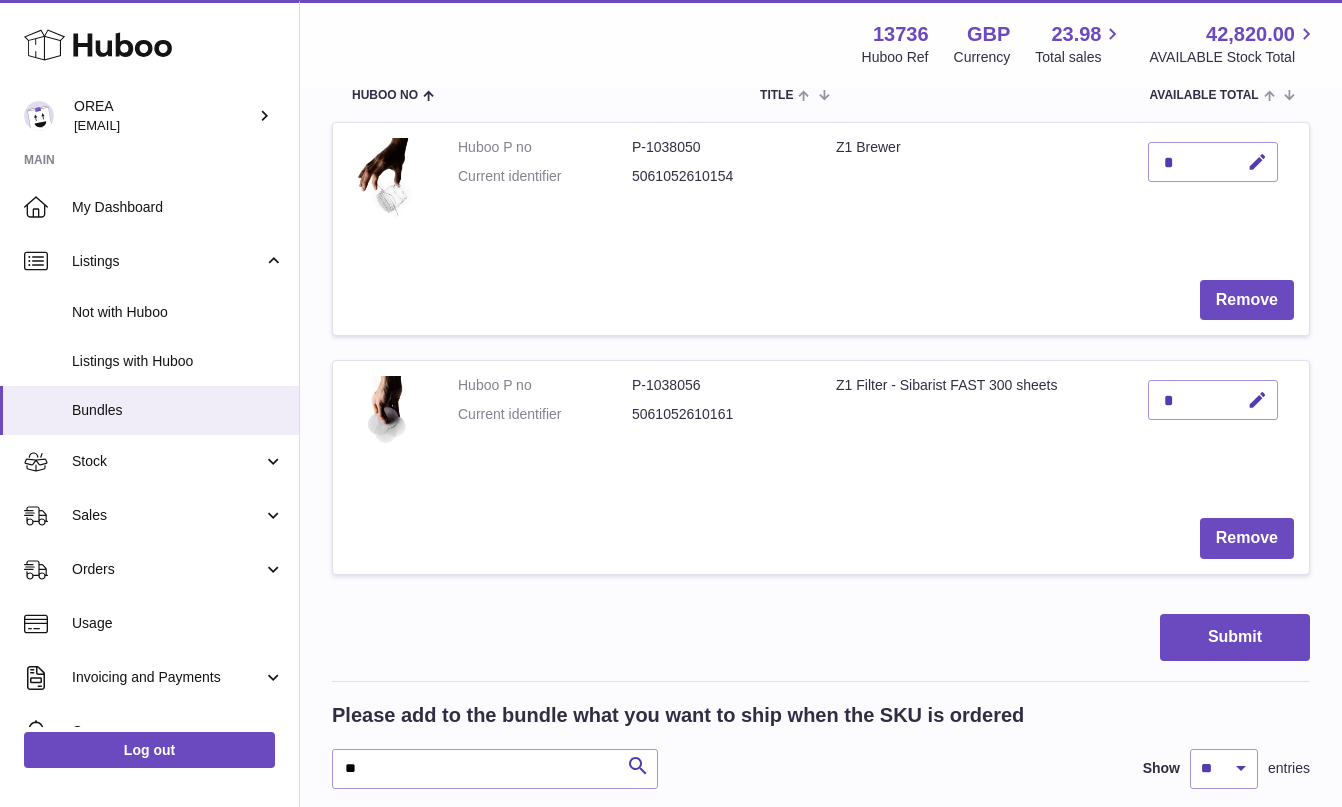scroll, scrollTop: 0, scrollLeft: 0, axis: both 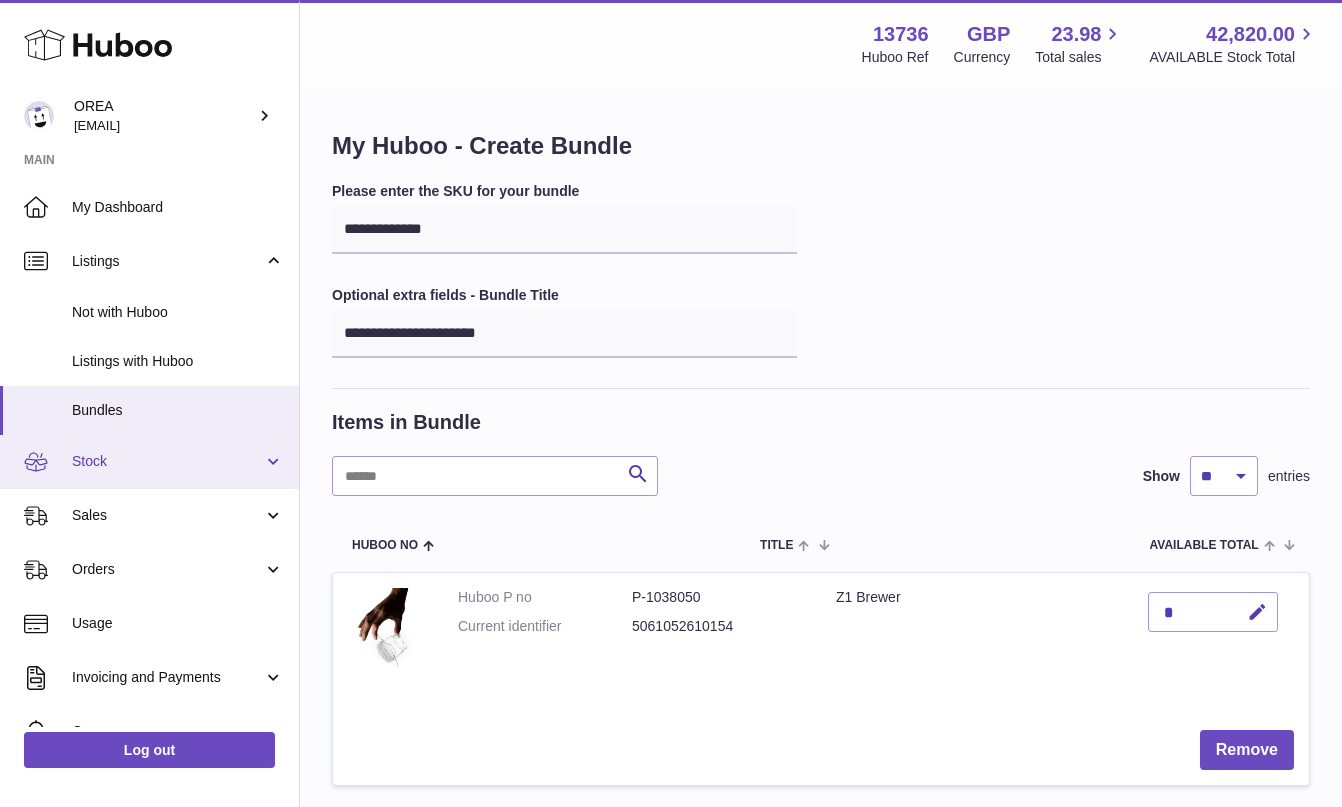 click on "Stock" at bounding box center (167, 461) 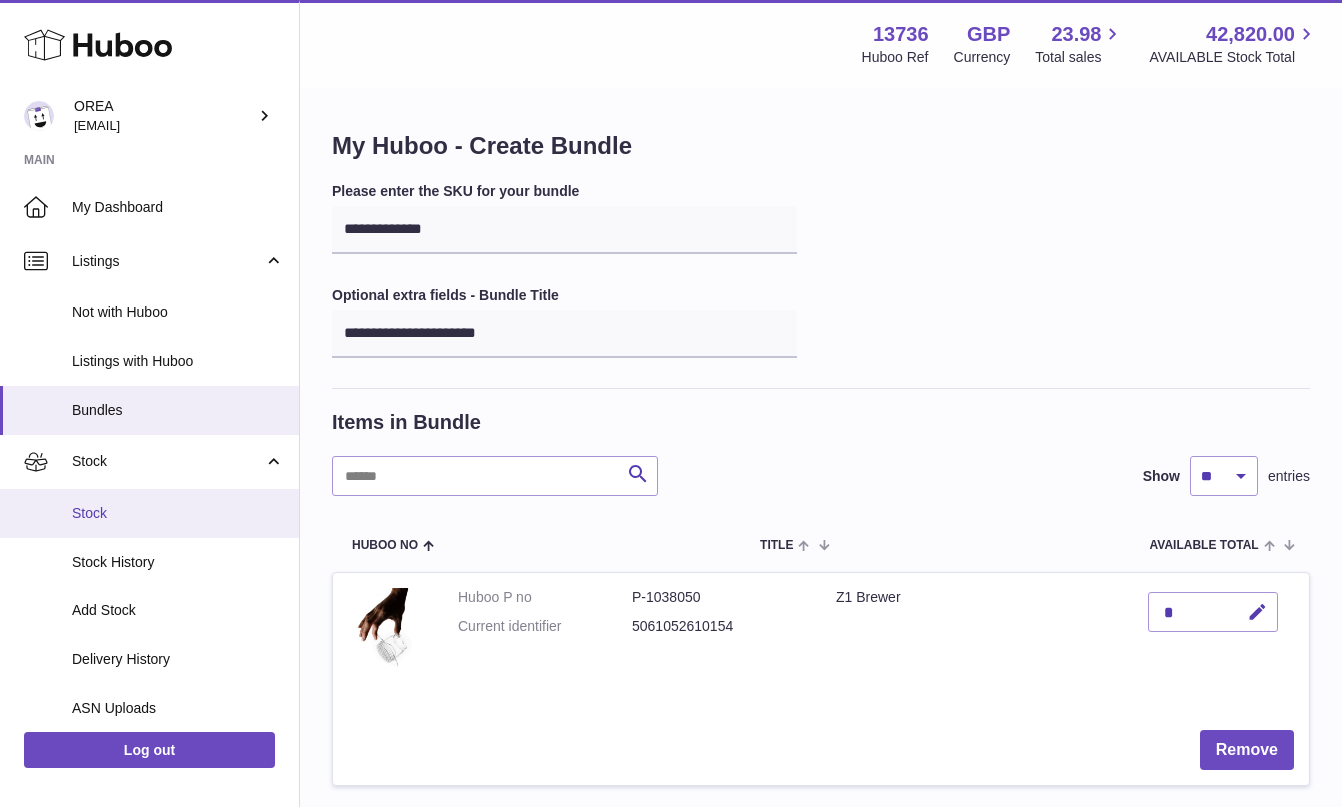 click on "Stock" at bounding box center [149, 513] 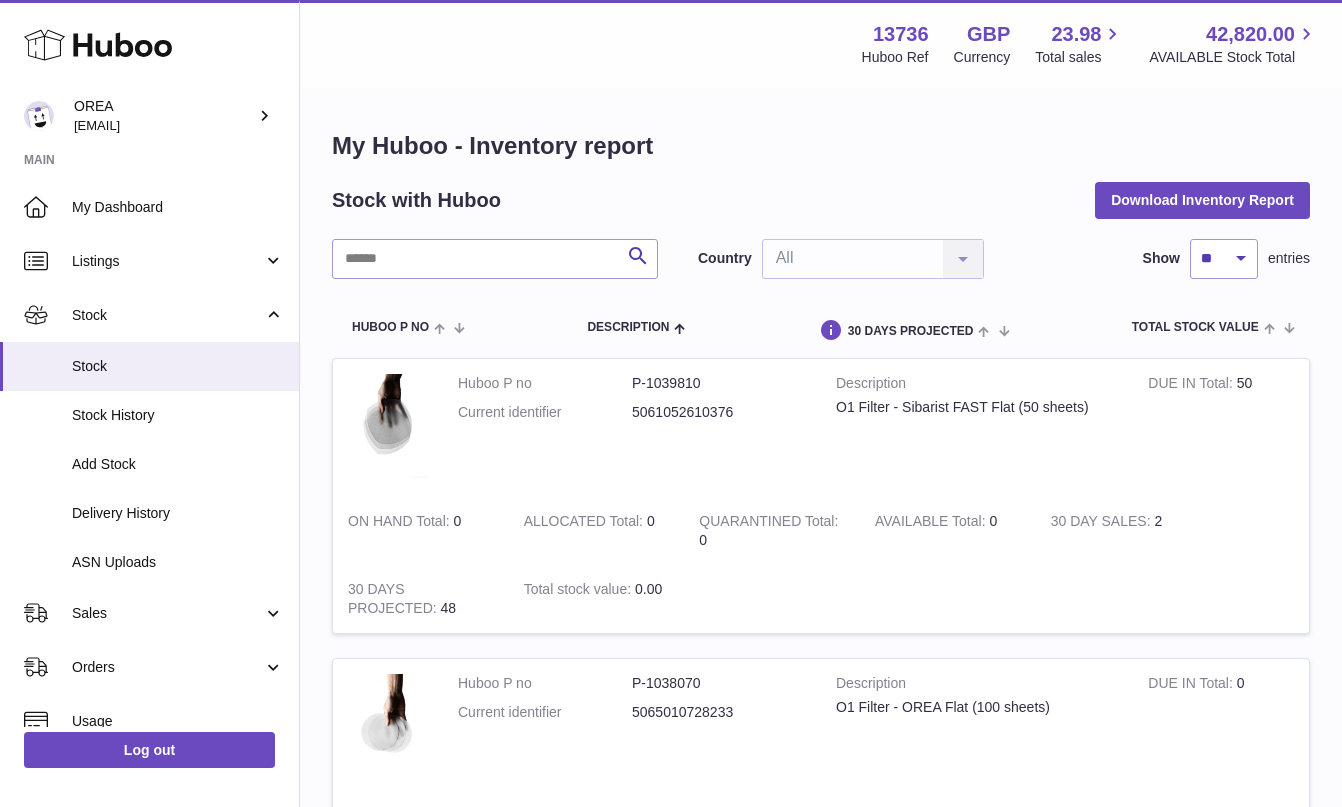 scroll, scrollTop: 0, scrollLeft: 0, axis: both 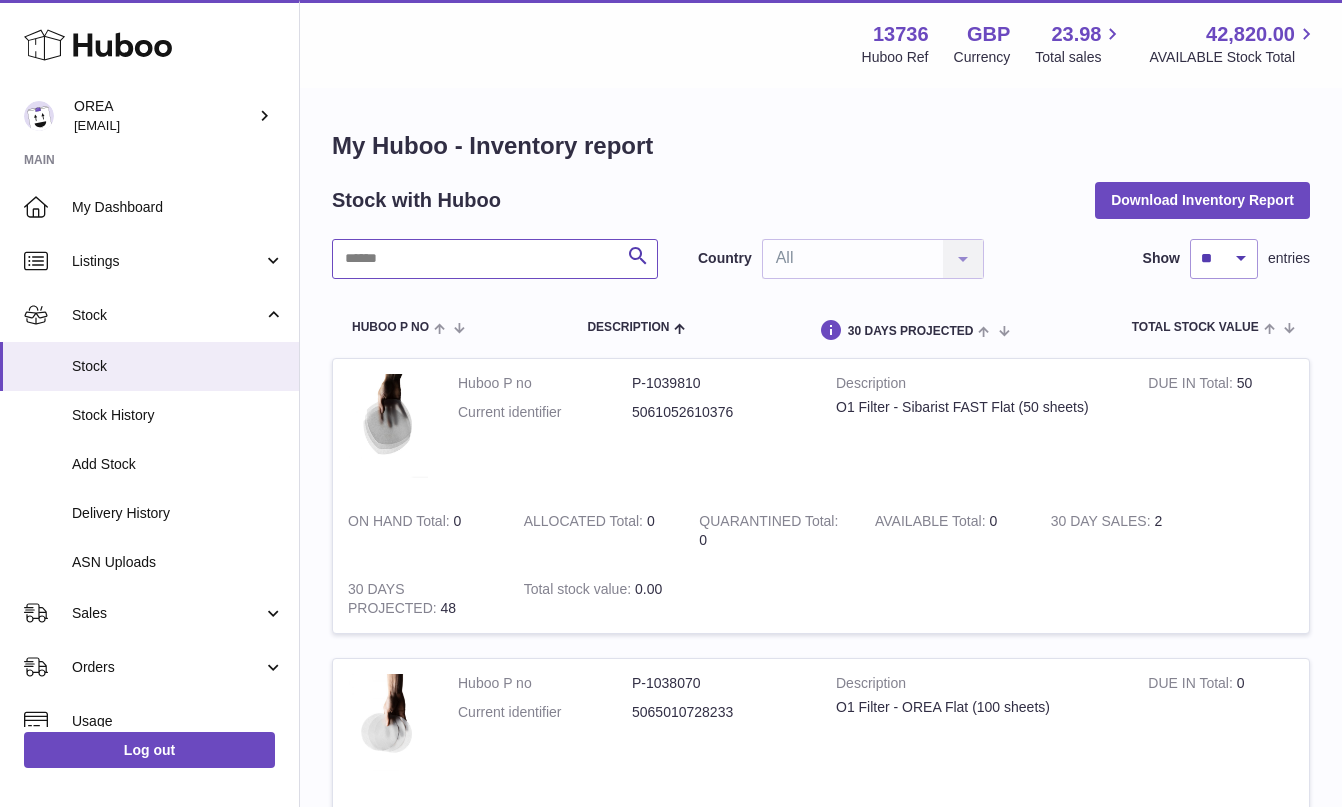 click at bounding box center [495, 259] 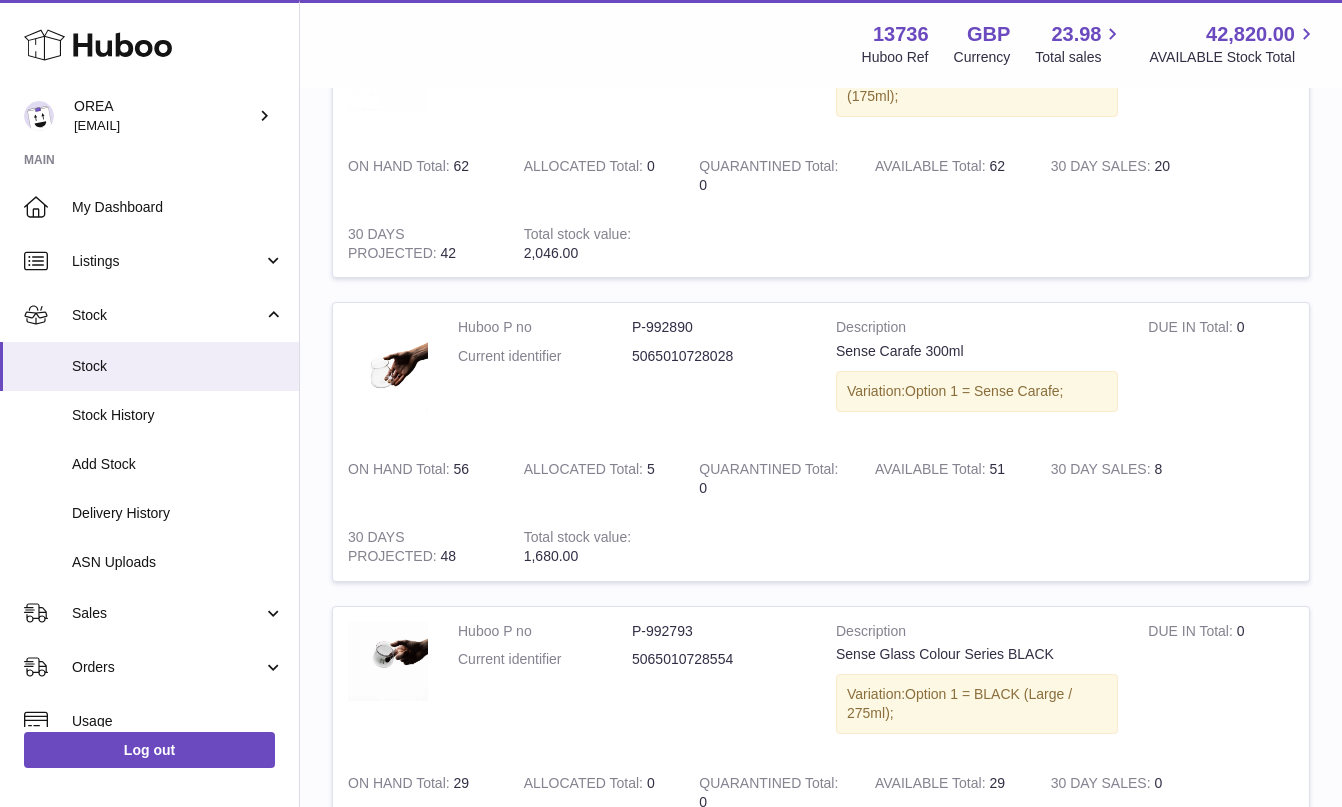 scroll, scrollTop: 1741, scrollLeft: 0, axis: vertical 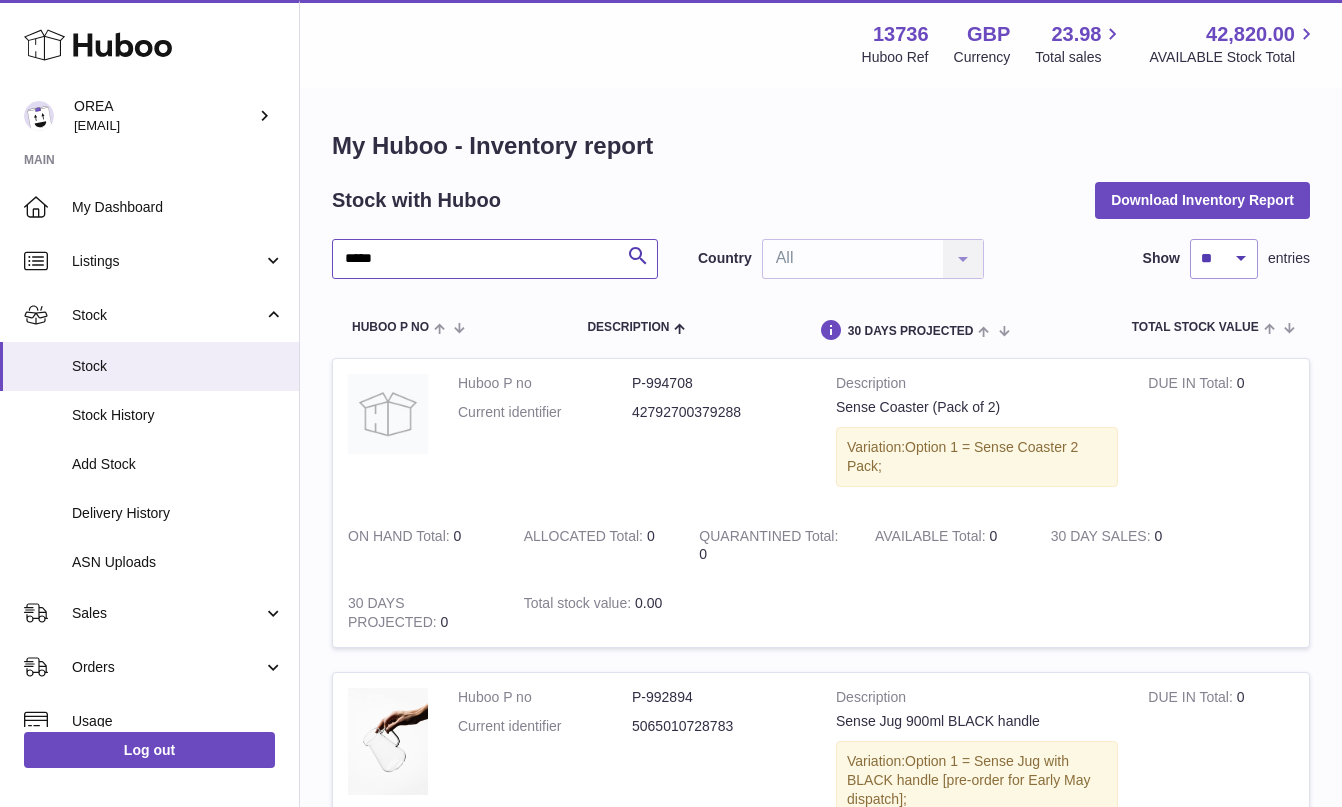 click on "*****" at bounding box center [495, 259] 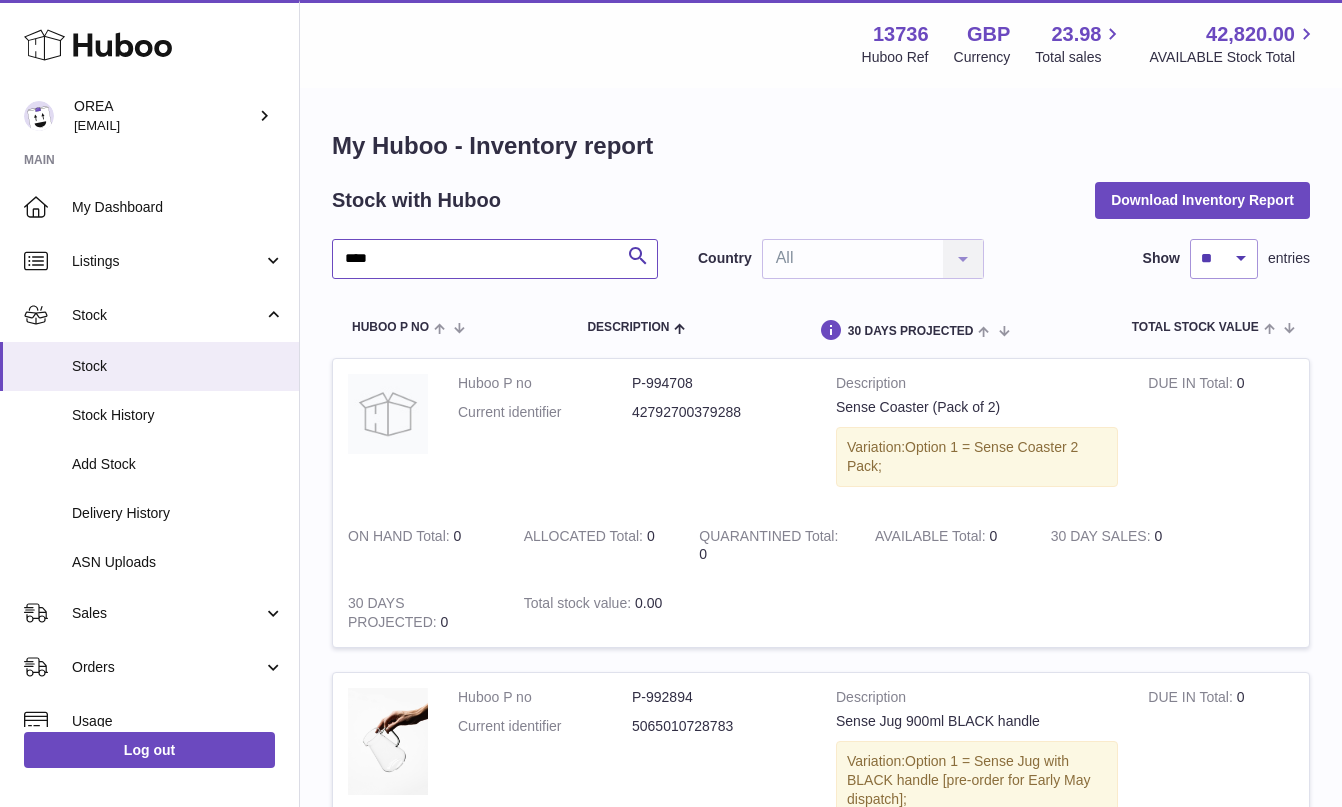 type on "****" 